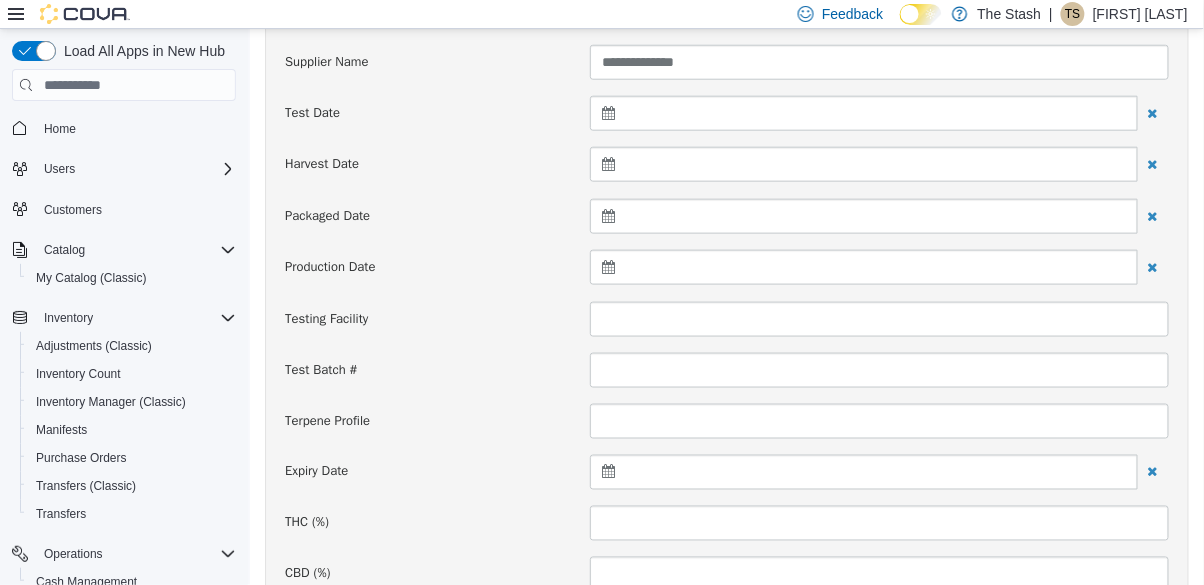 scroll, scrollTop: 451, scrollLeft: 0, axis: vertical 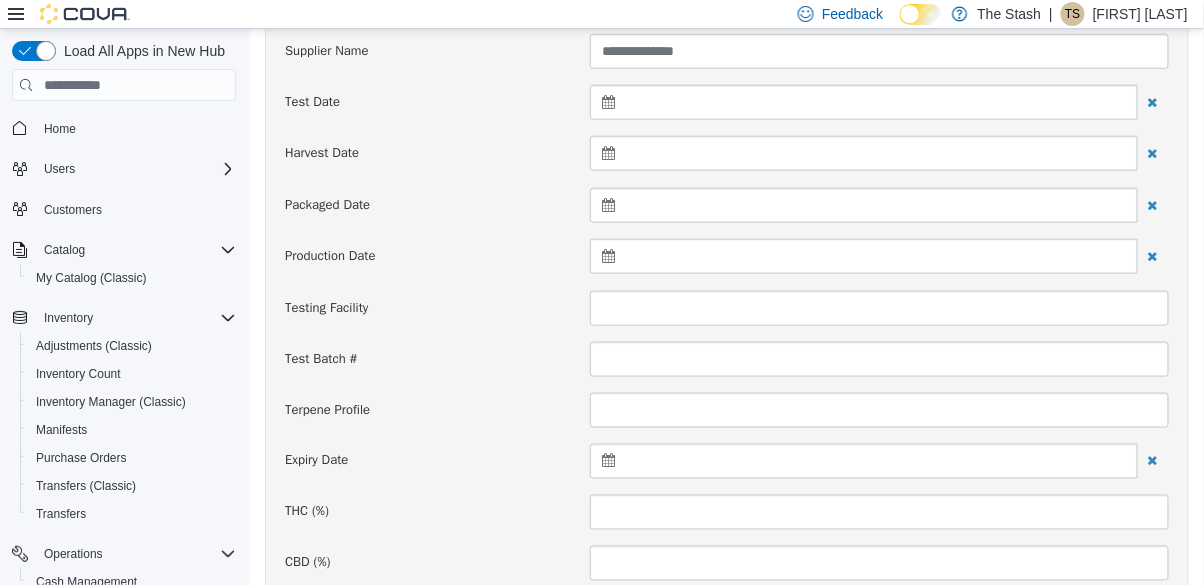 click at bounding box center (863, 461) 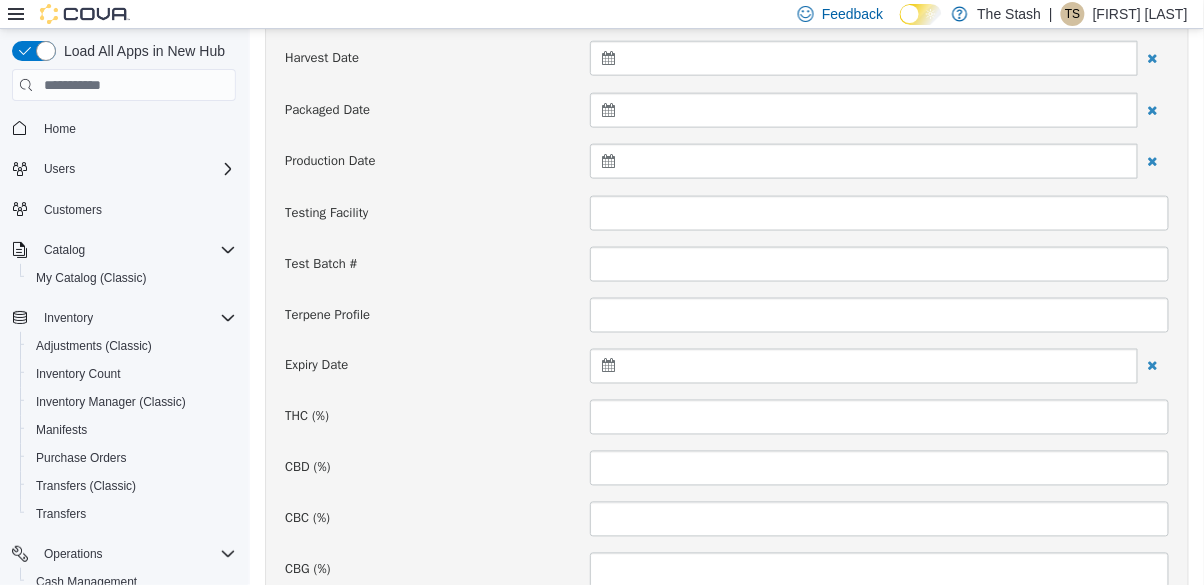 scroll, scrollTop: 540, scrollLeft: 0, axis: vertical 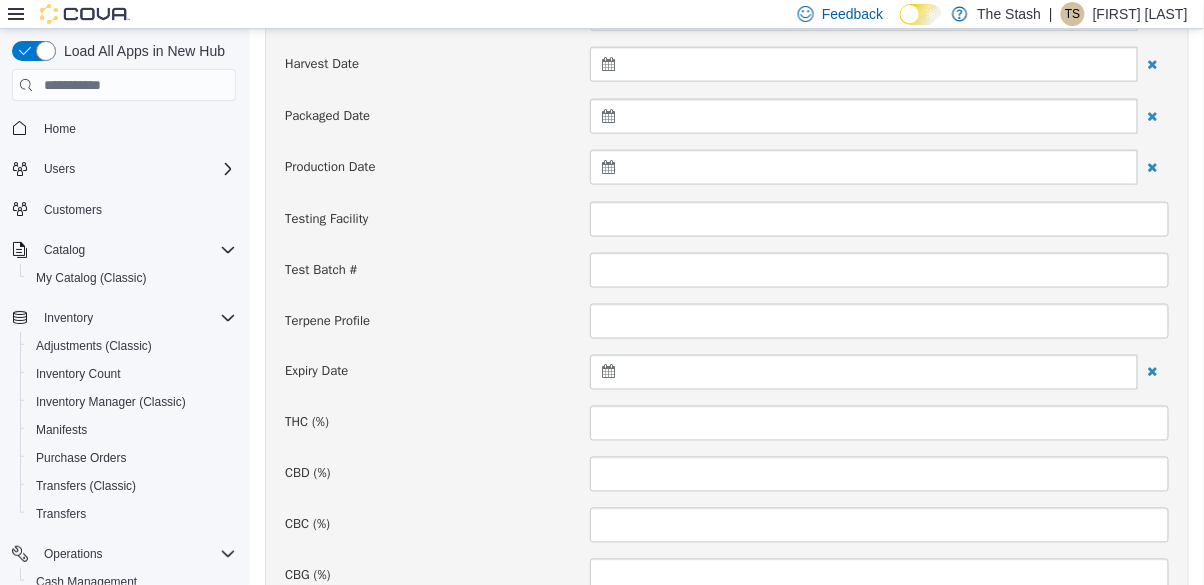 click at bounding box center (863, 372) 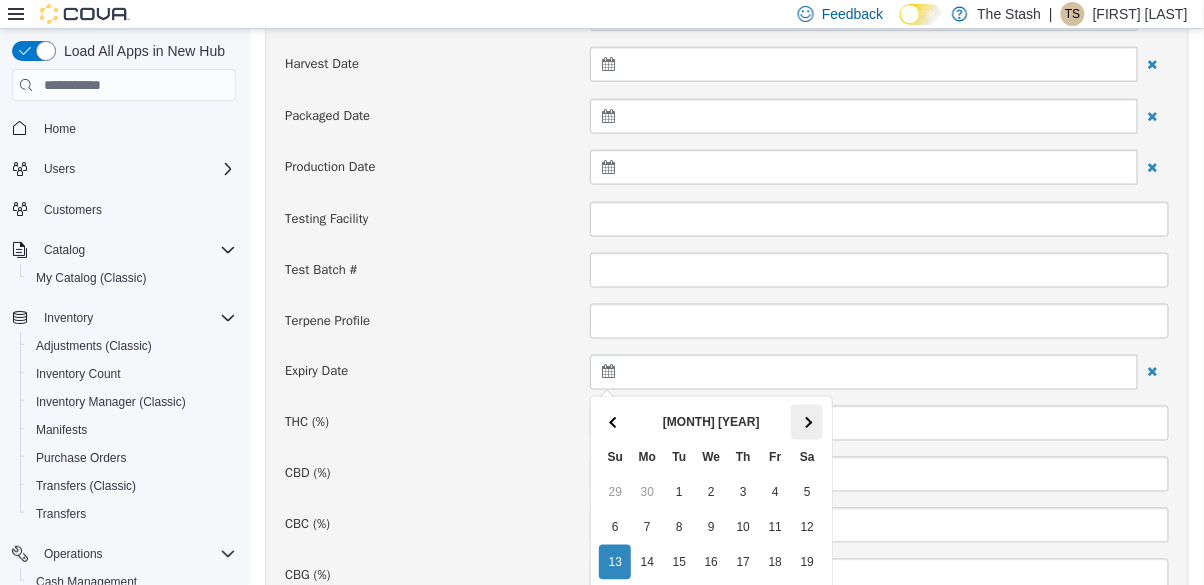 click at bounding box center [806, 422] 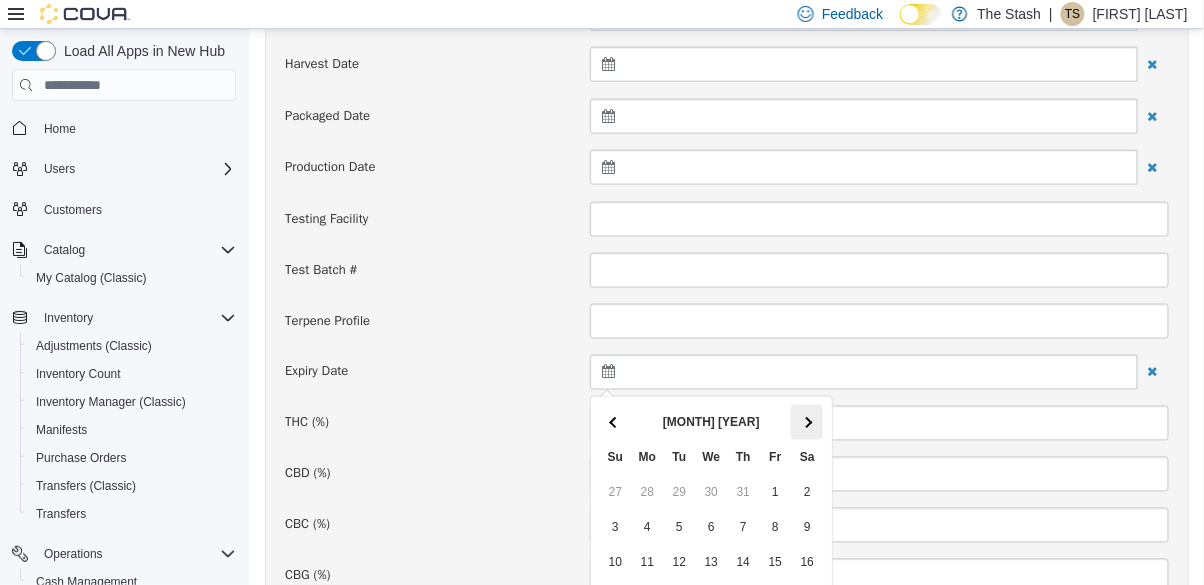 click at bounding box center (806, 422) 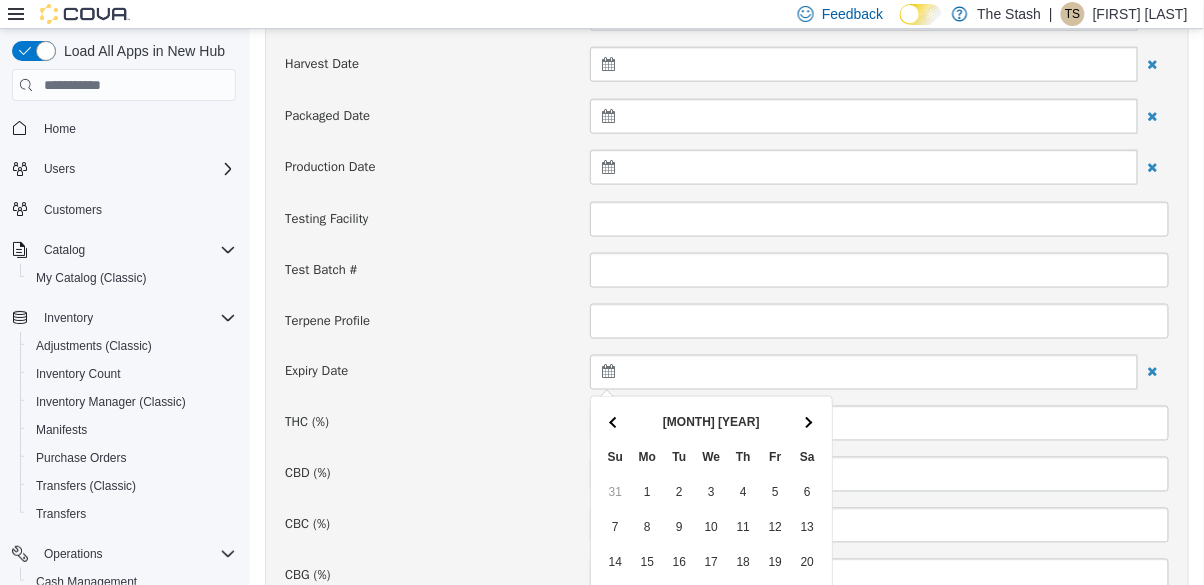 click on "Sep 2025 Su Mo Tu We Th Fr Sa 31 1 2 3 4 5 6 7 8 9 10 11 12 13 14 15 16 17 18 19 20 21 22 23 24 25 26 27 28 29 30 1 2 3 4 5 6 7 8 9 10 11" at bounding box center [714, 545] 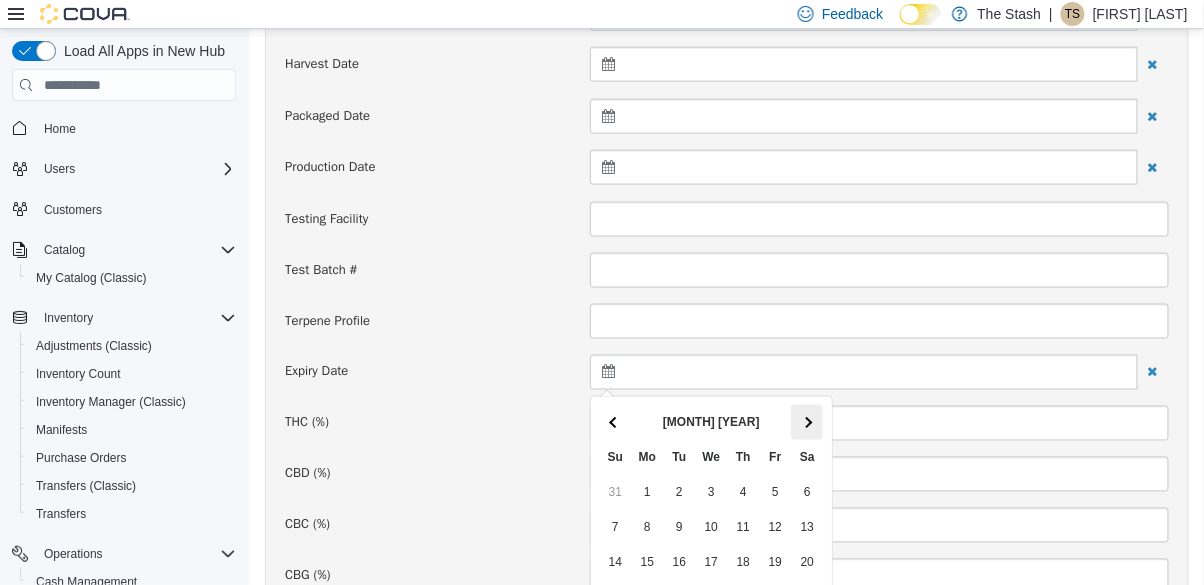 click at bounding box center (806, 422) 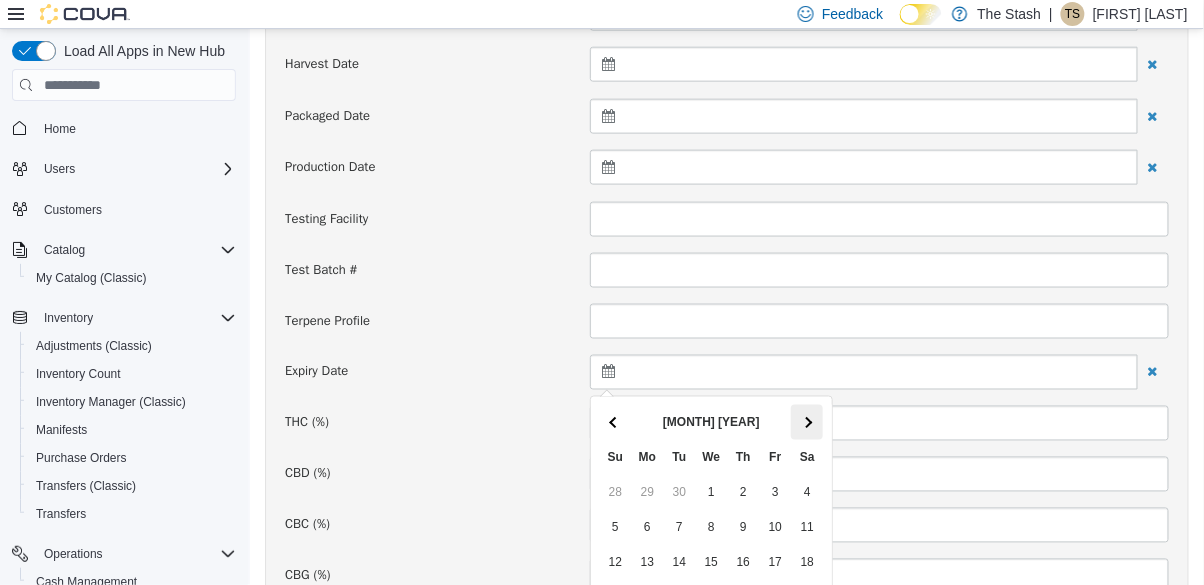 click at bounding box center (806, 422) 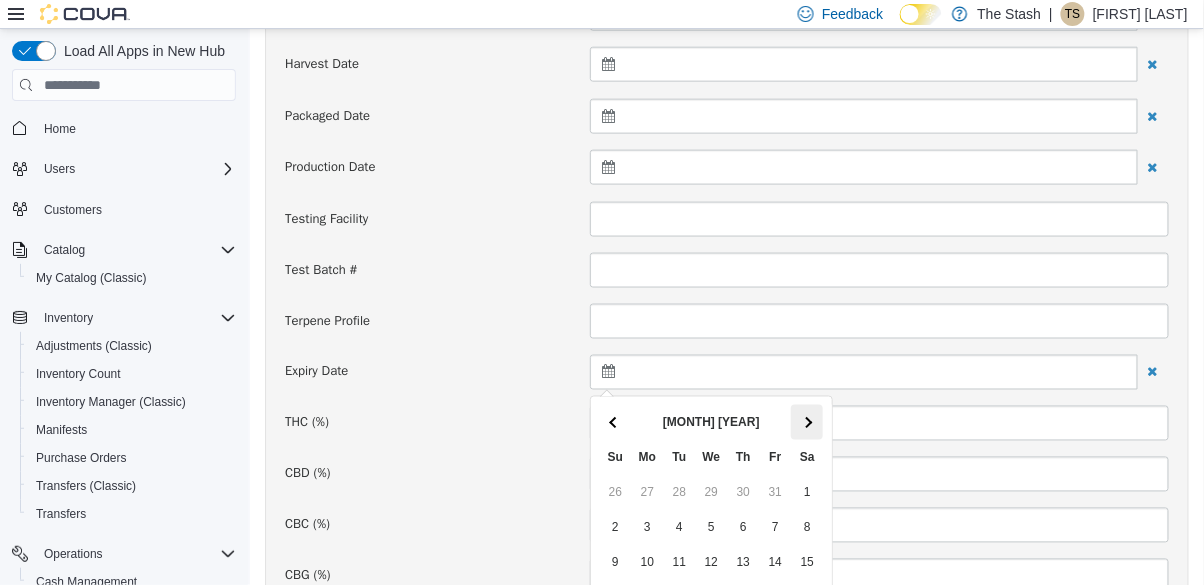 click at bounding box center [806, 422] 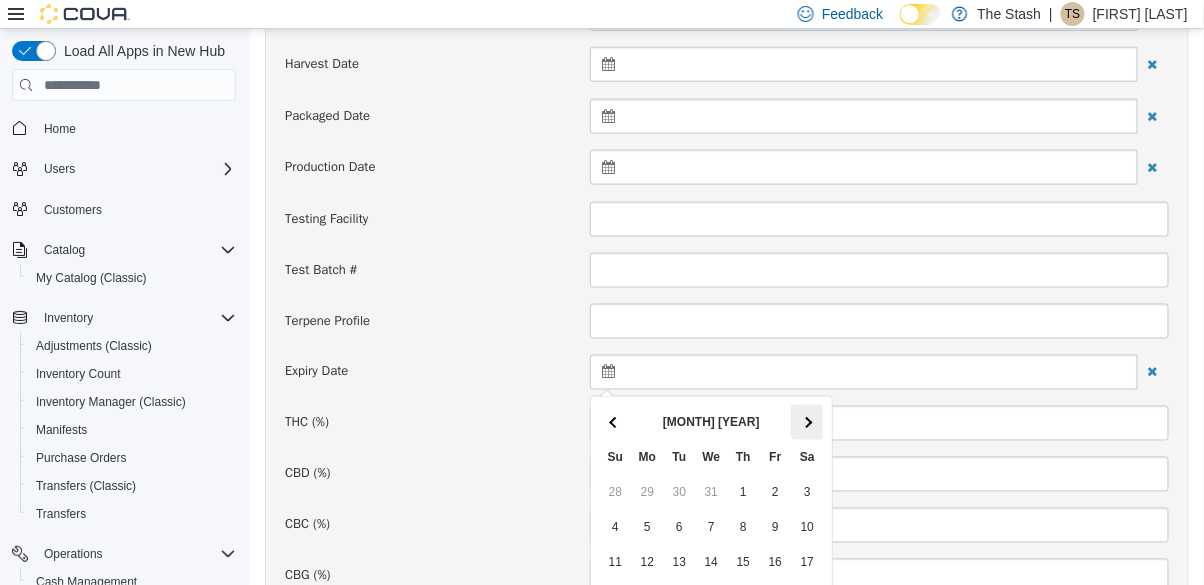 click at bounding box center (806, 422) 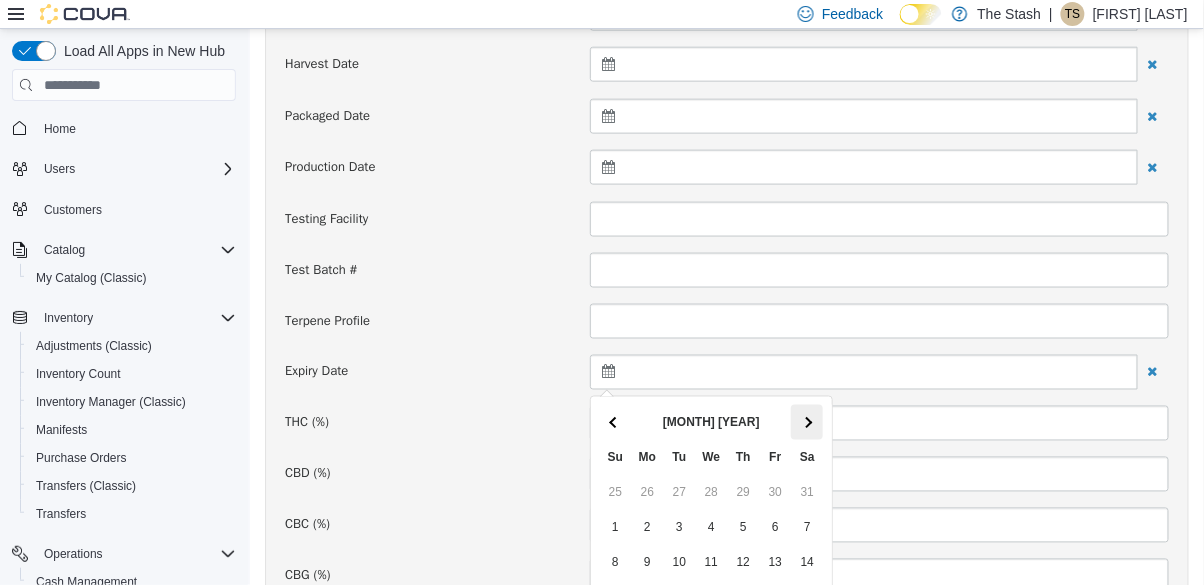 click at bounding box center [806, 422] 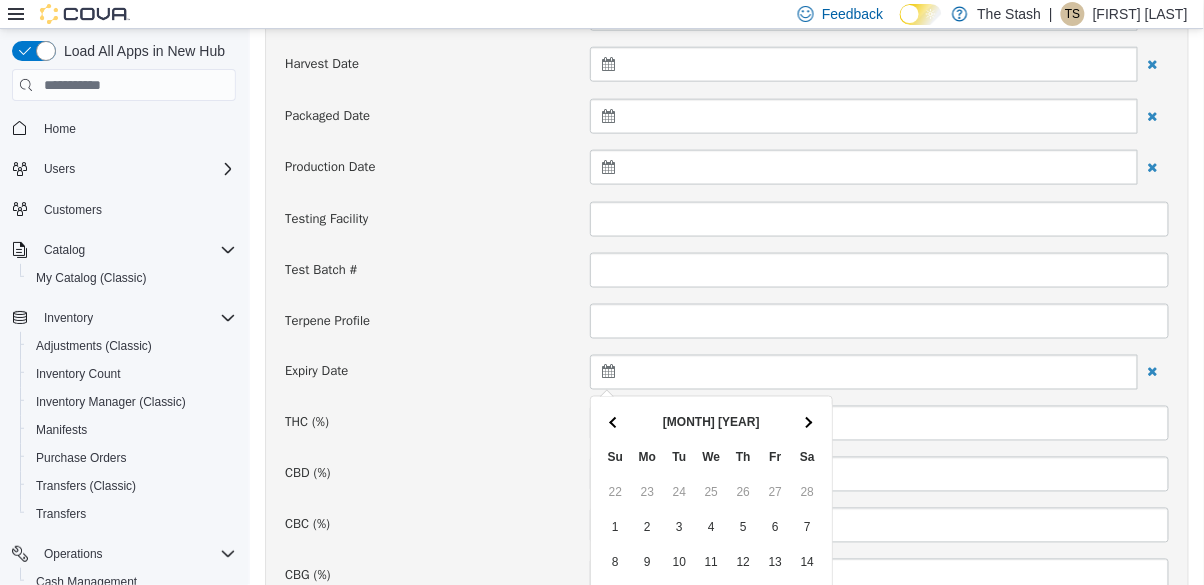 click on "Mar 2026 Su Mo Tu We Th Fr Sa 22 23 24 25 26 27 28 1 2 3 4 5 6 7 8 9 10 11 12 13 14 15 16 17 18 19 20 21 22 23 24 25 26 27 28 29 30 31 1 2 3 4" at bounding box center [714, 545] 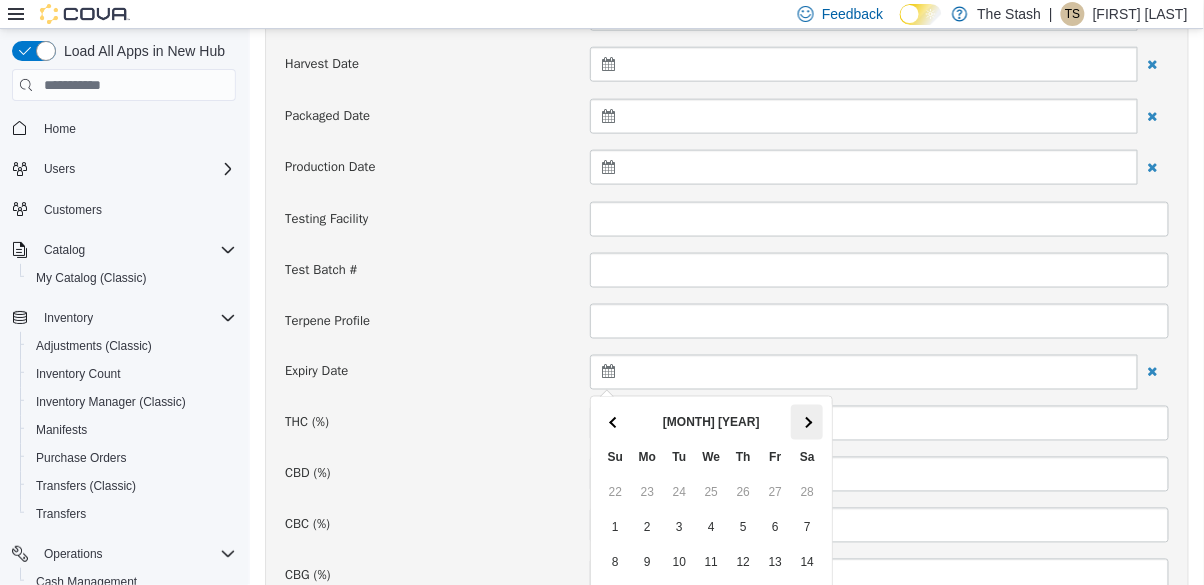 click at bounding box center [806, 422] 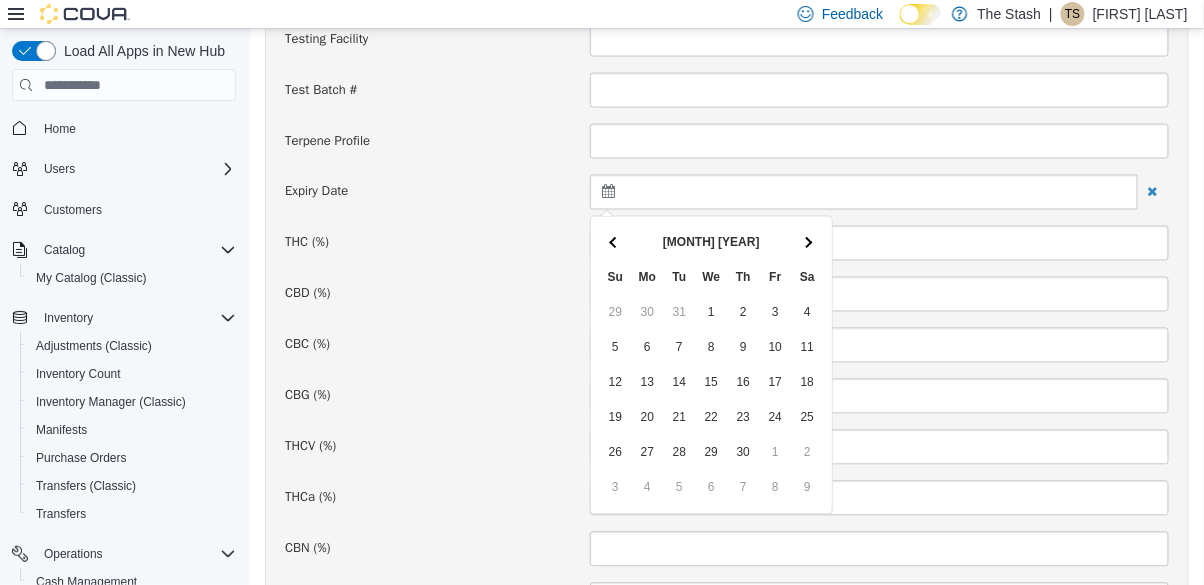 scroll, scrollTop: 726, scrollLeft: 0, axis: vertical 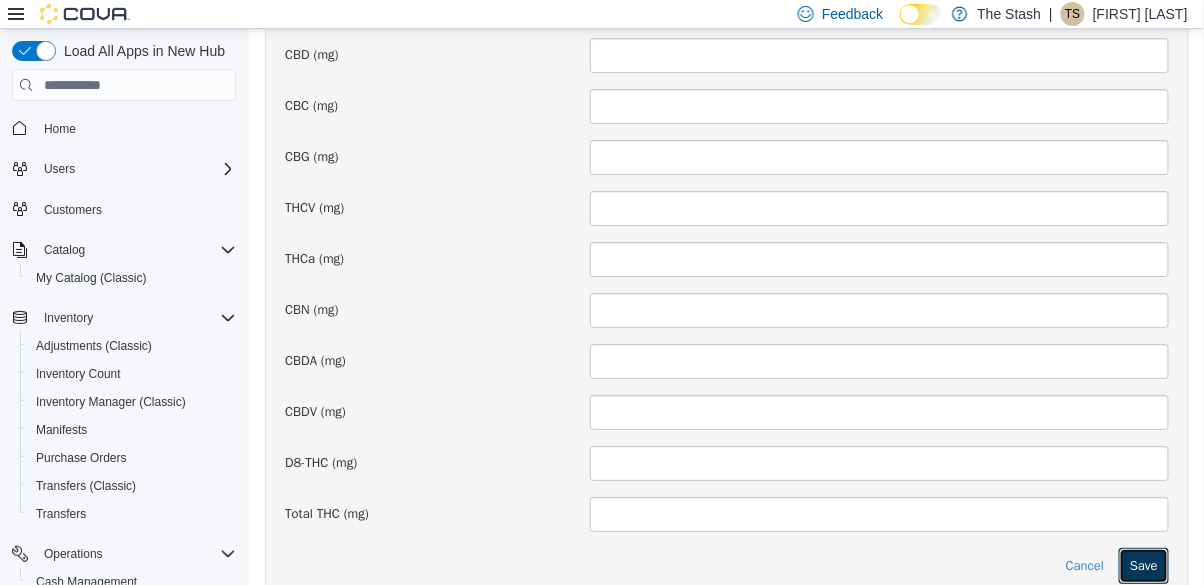 click on "Save" at bounding box center [1143, 566] 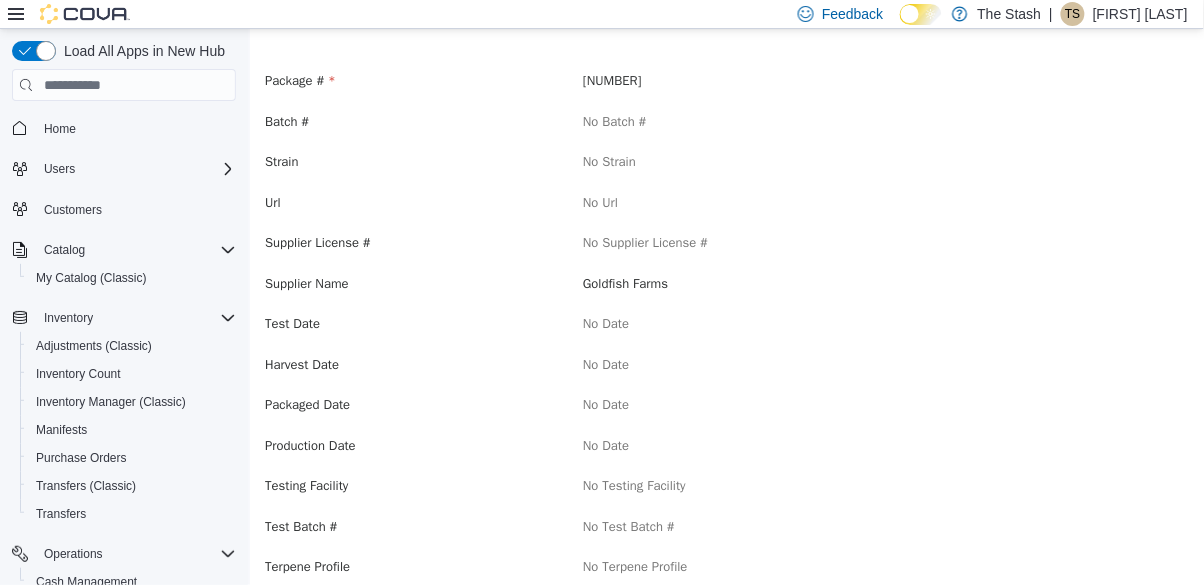 scroll, scrollTop: 0, scrollLeft: 0, axis: both 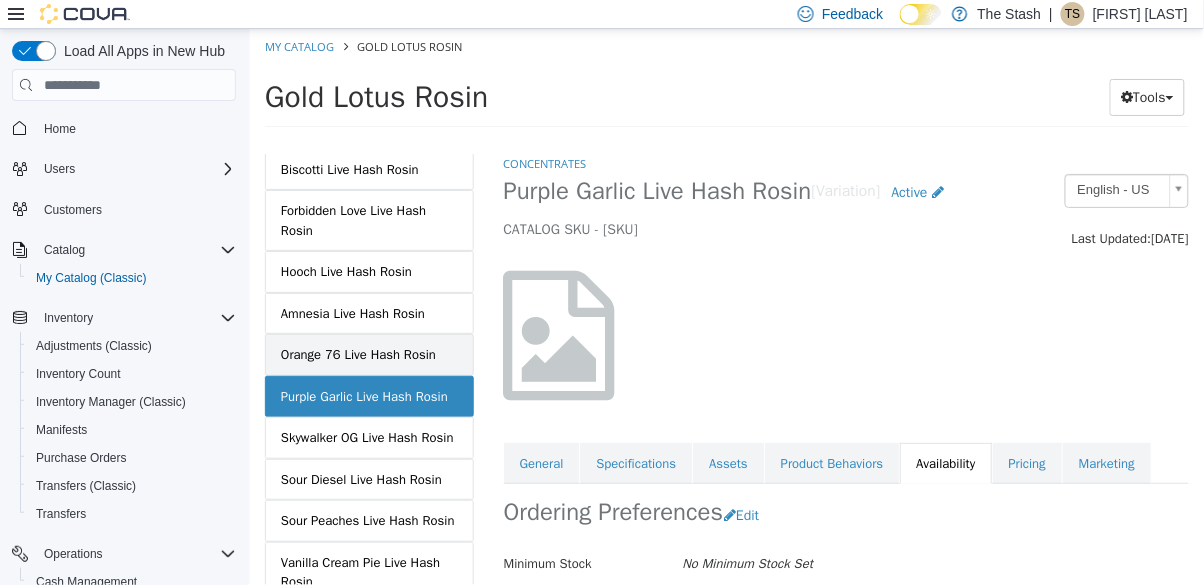 click on "Orange 76 Live Hash Rosin" at bounding box center [357, 355] 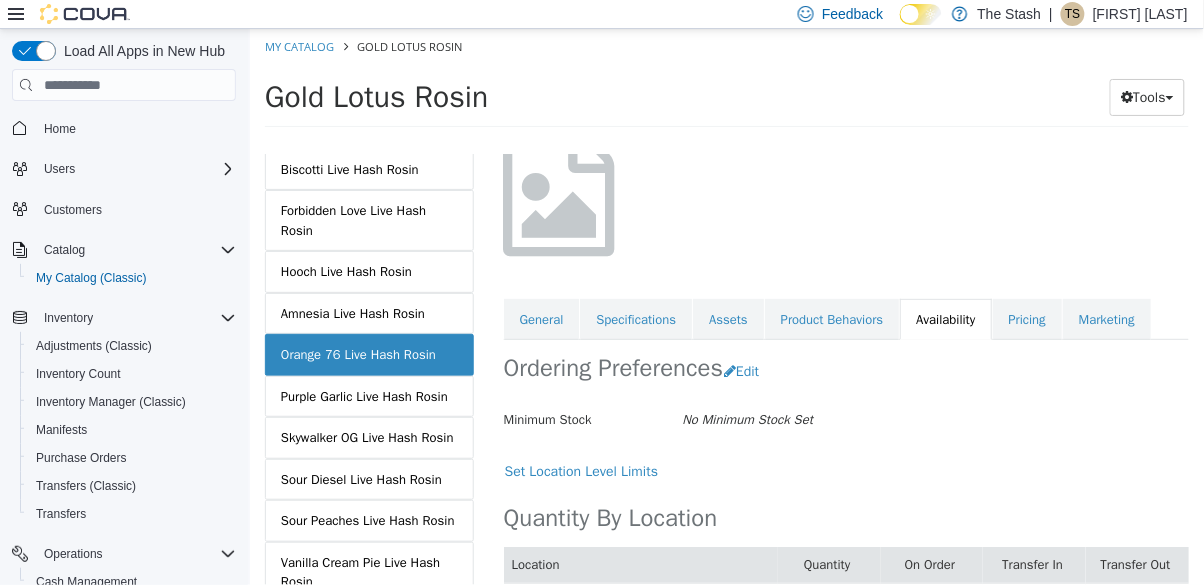 scroll, scrollTop: 179, scrollLeft: 0, axis: vertical 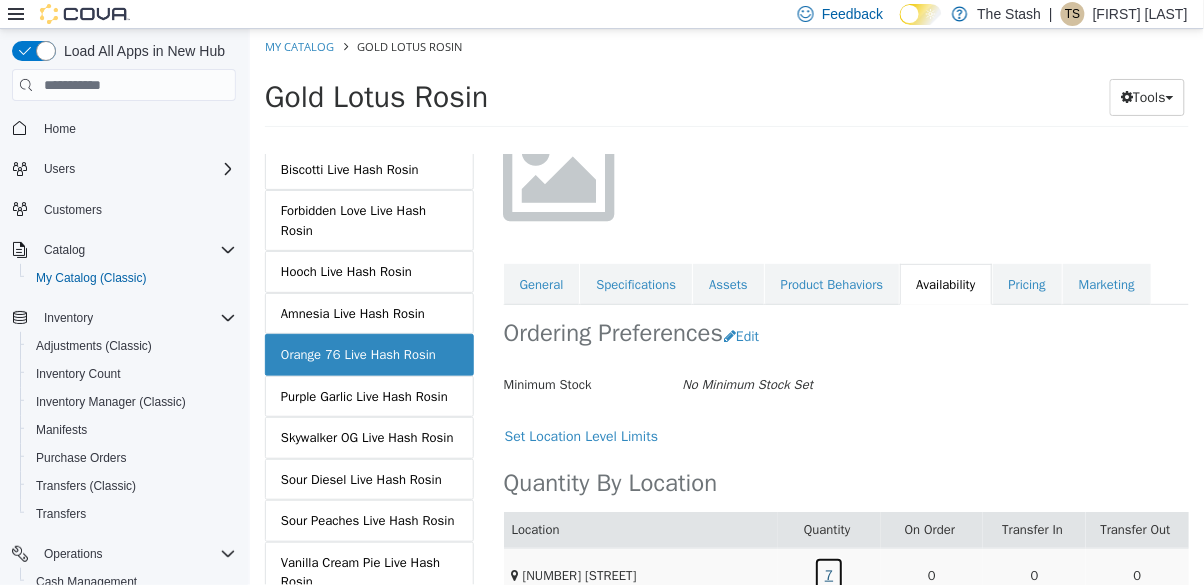 click on "7" at bounding box center [828, 575] 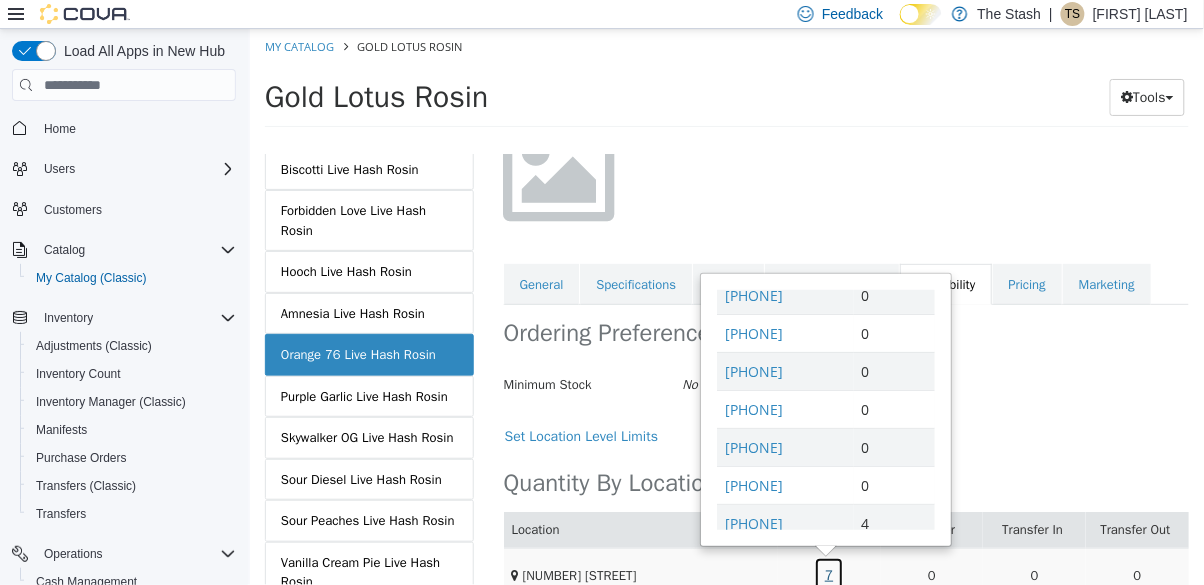 scroll, scrollTop: 425, scrollLeft: 0, axis: vertical 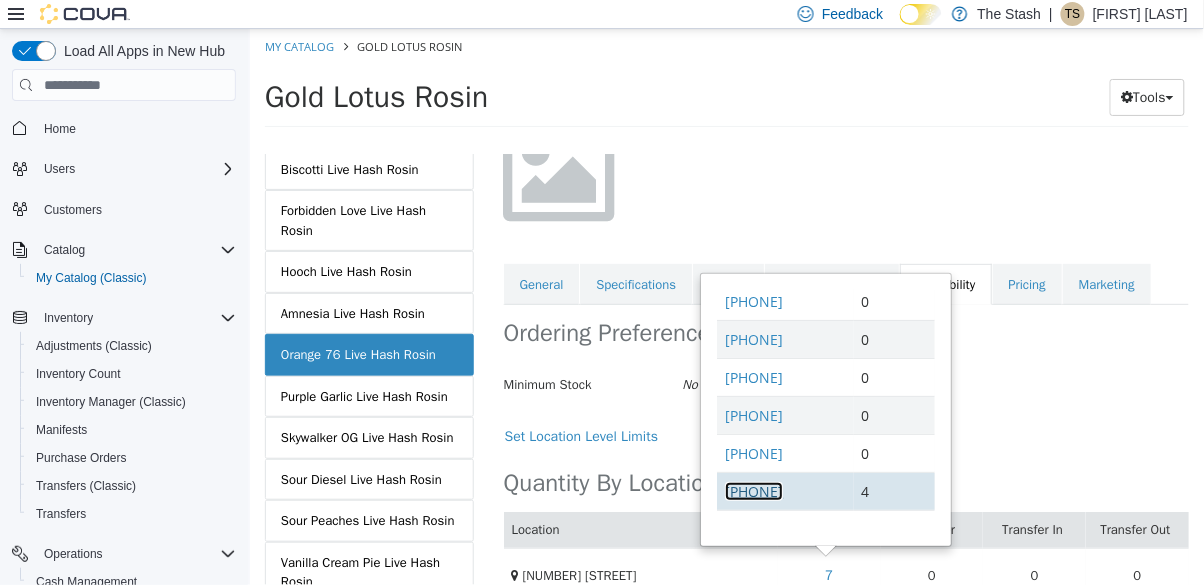 click on "9831366303721085" at bounding box center (753, 491) 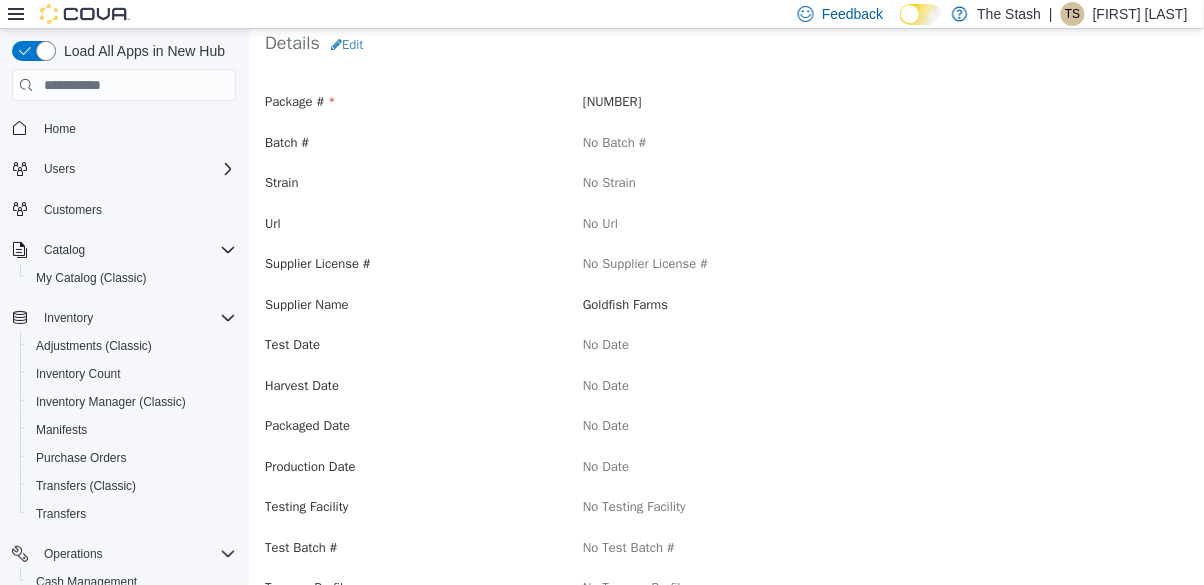 scroll, scrollTop: 0, scrollLeft: 0, axis: both 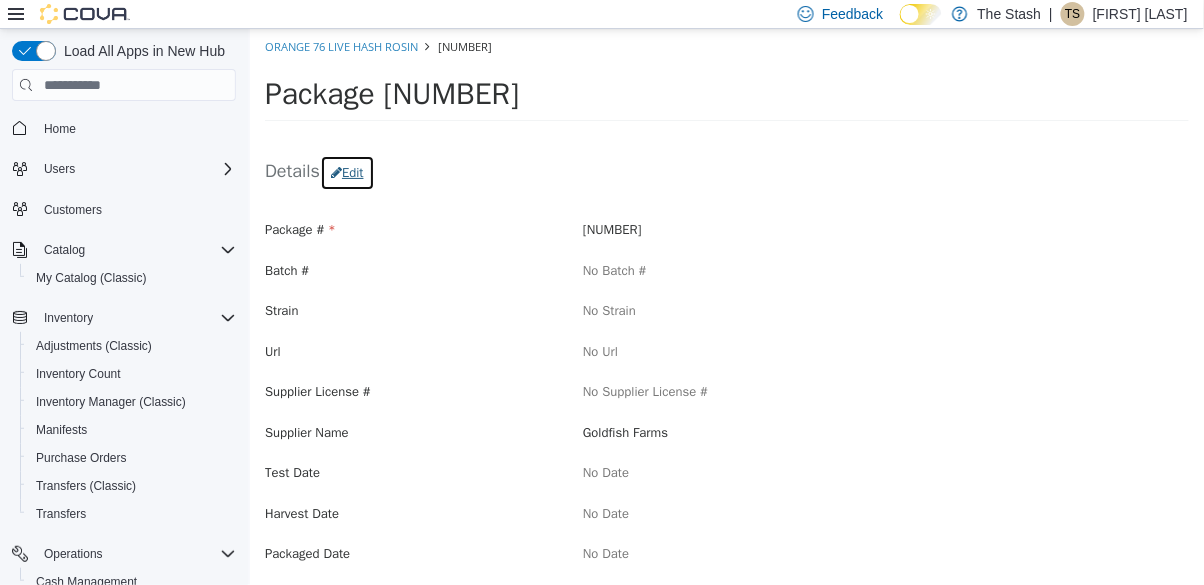 click on "Edit" at bounding box center [346, 173] 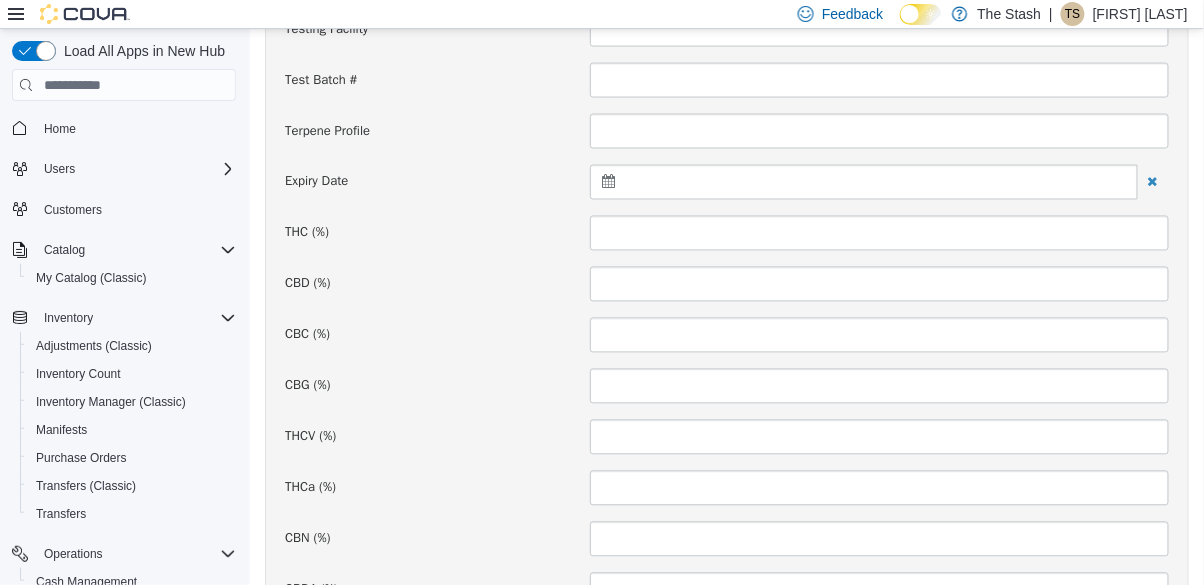 scroll, scrollTop: 731, scrollLeft: 0, axis: vertical 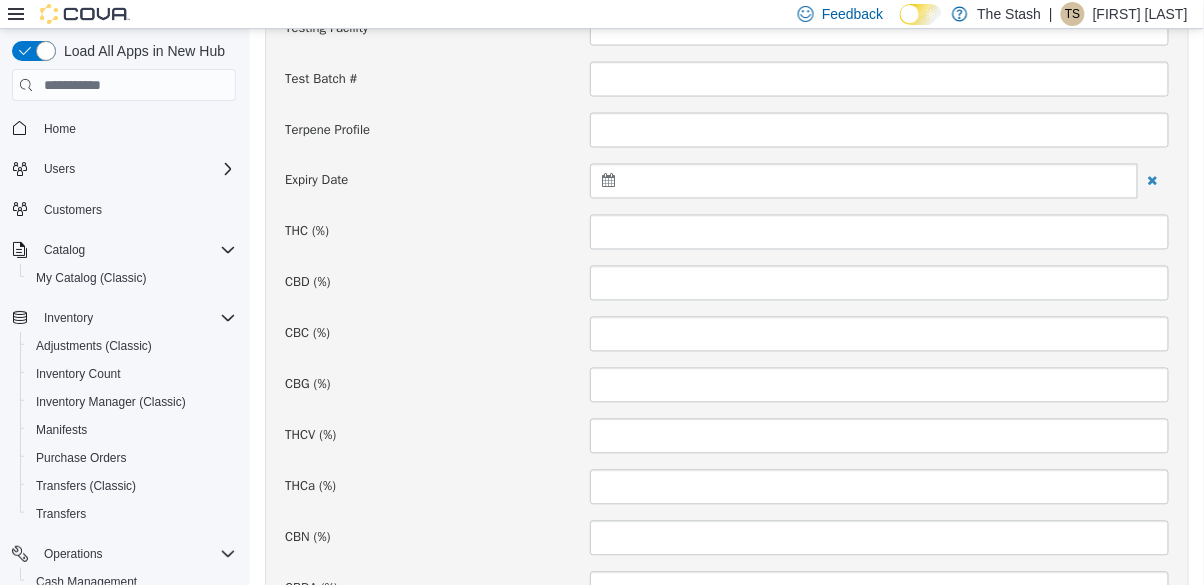 click at bounding box center [863, 181] 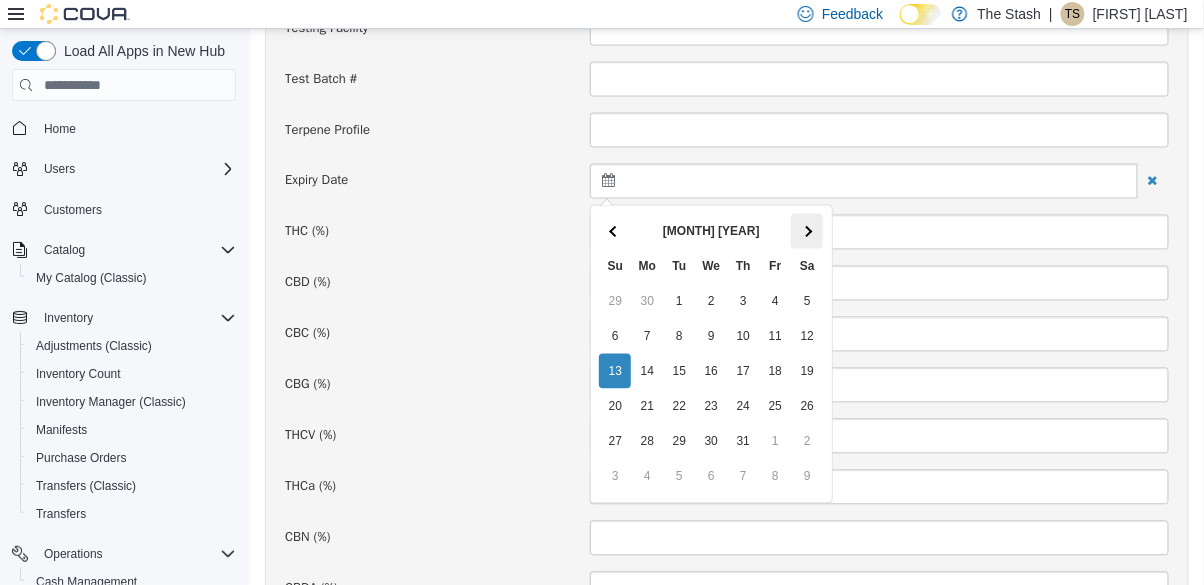 click at bounding box center [806, 231] 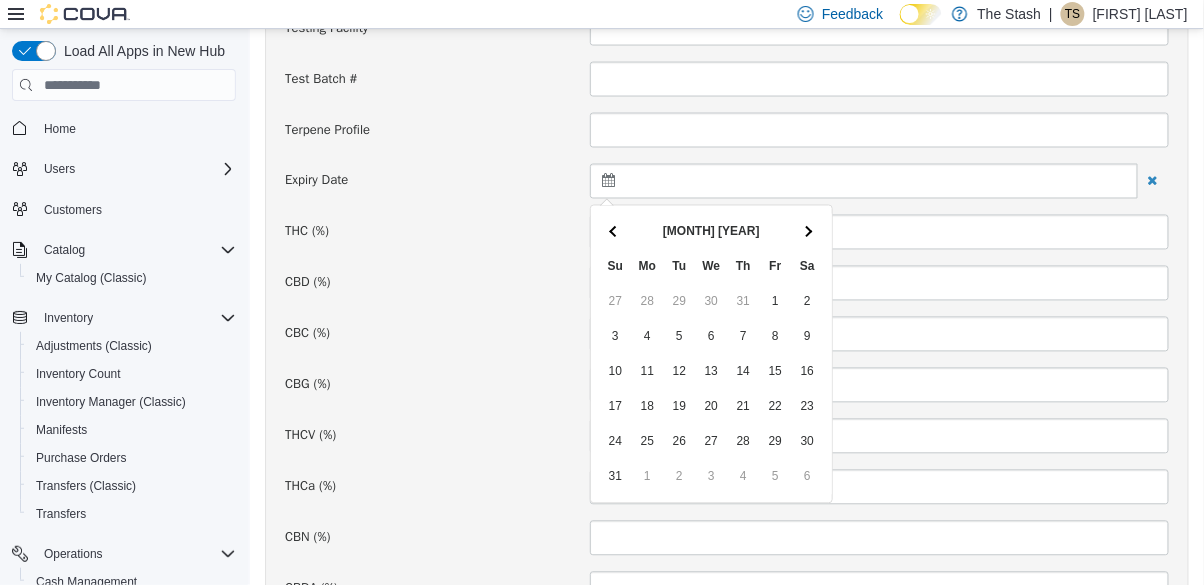 click on "Aug 2025 Su Mo Tu We Th Fr Sa 27 28 29 30 31 1 2 3 4 5 6 7 8 9 10 11 12 13 14 15 16 17 18 19 20 21 22 23 24 25 26 27 28 29 30 31 1 2 3 4 5 6" at bounding box center (714, 354) 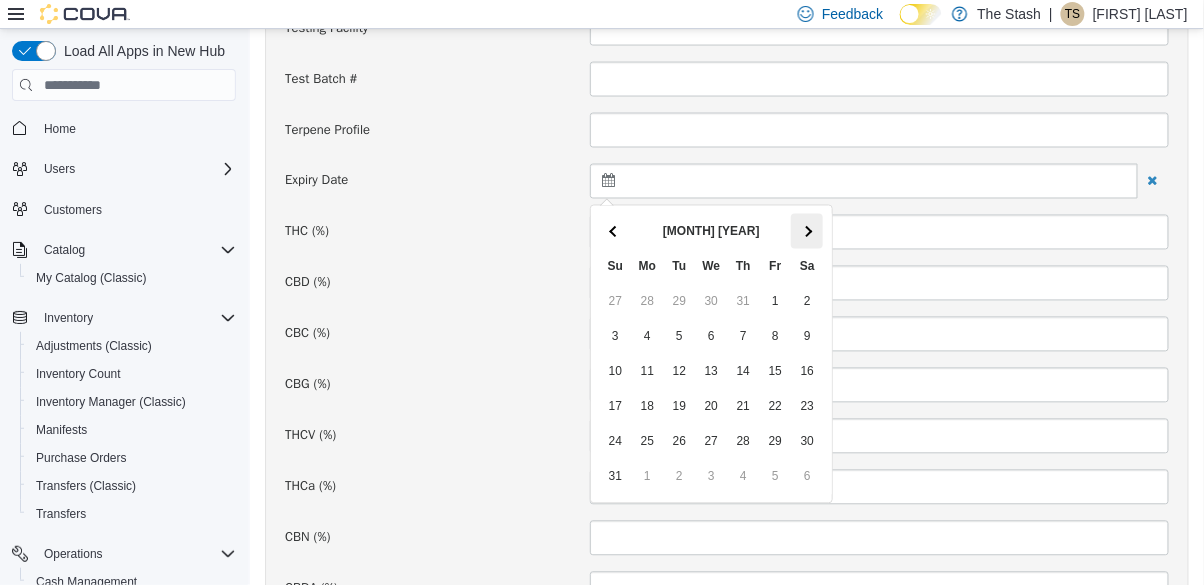 click at bounding box center (806, 231) 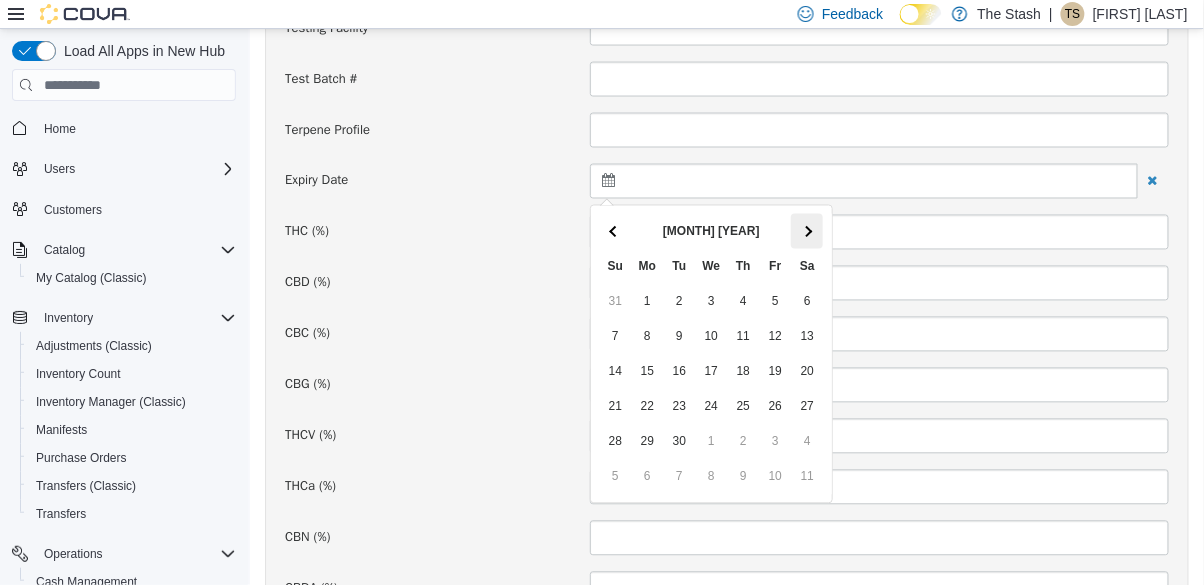click at bounding box center [806, 231] 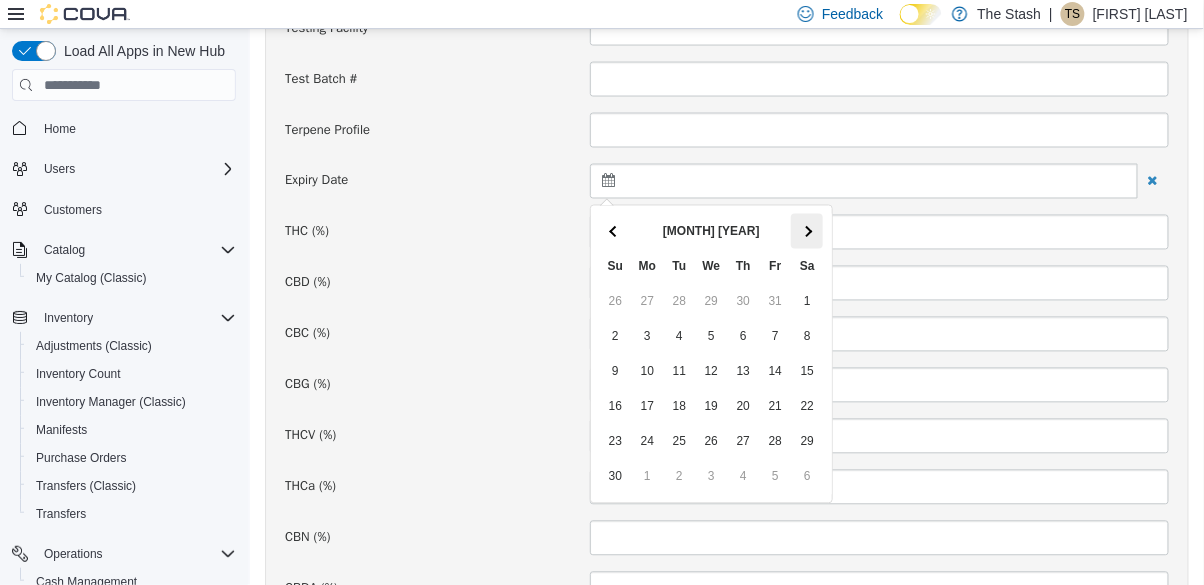 click at bounding box center (806, 231) 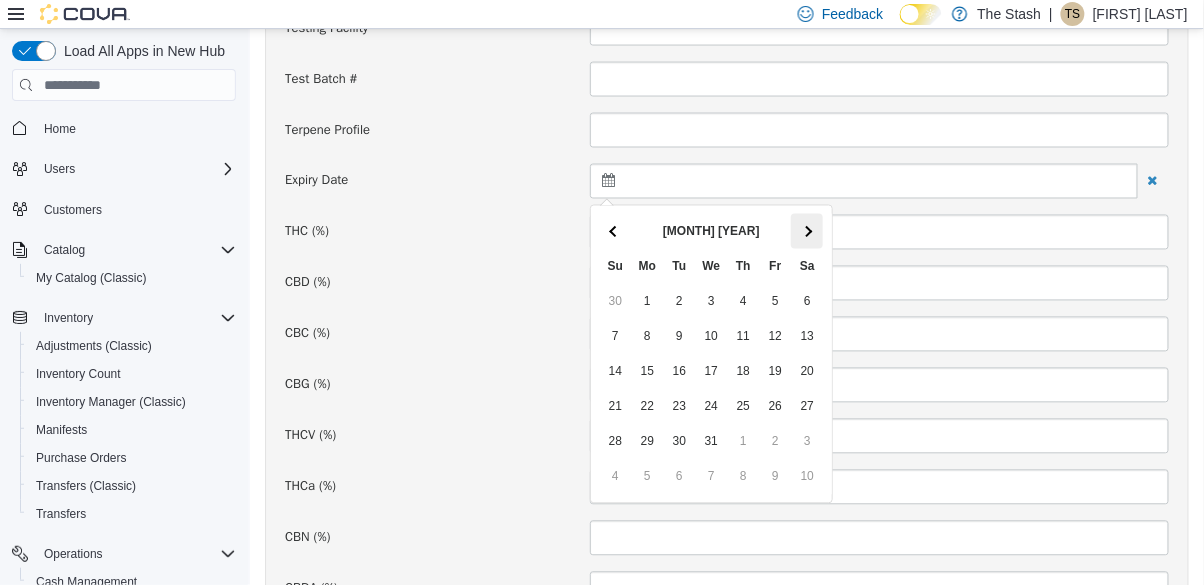 click at bounding box center (806, 231) 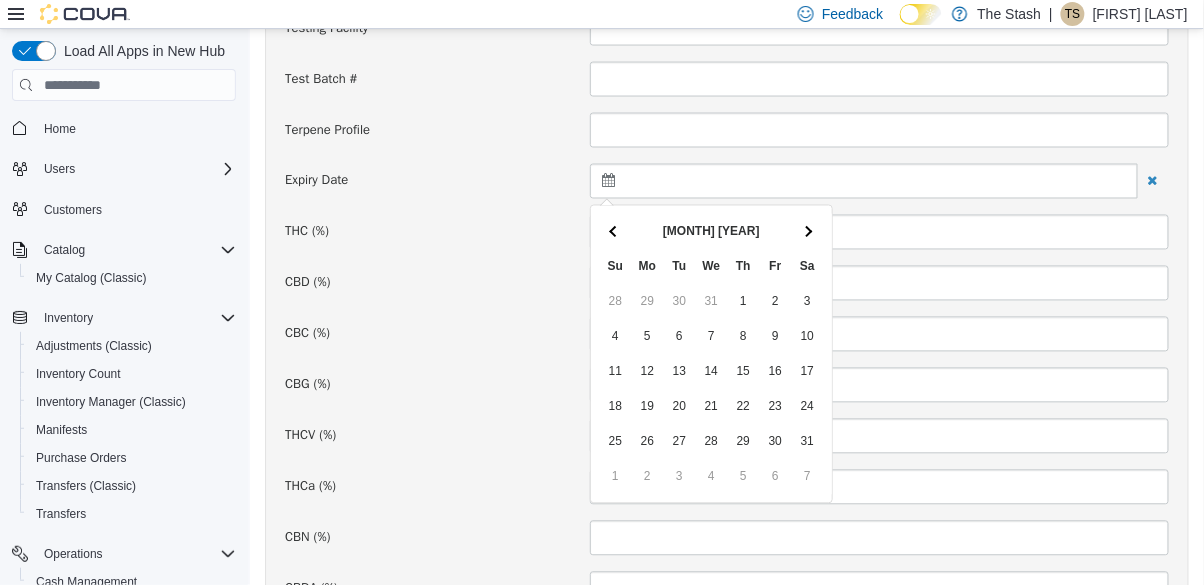 click on "Jan 2026 Su Mo Tu We Th Fr Sa 28 29 30 31 1 2 3 4 5 6 7 8 9 10 11 12 13 14 15 16 17 18 19 20 21 22 23 24 25 26 27 28 29 30 31 1 2 3 4 5 6 7" at bounding box center (714, 354) 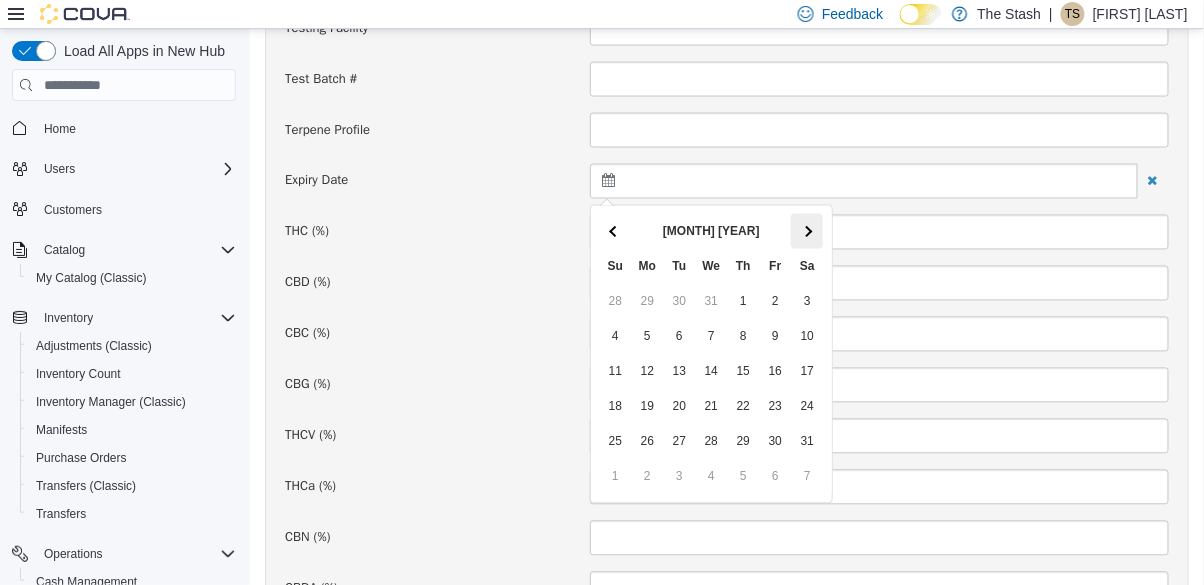 click at bounding box center [806, 231] 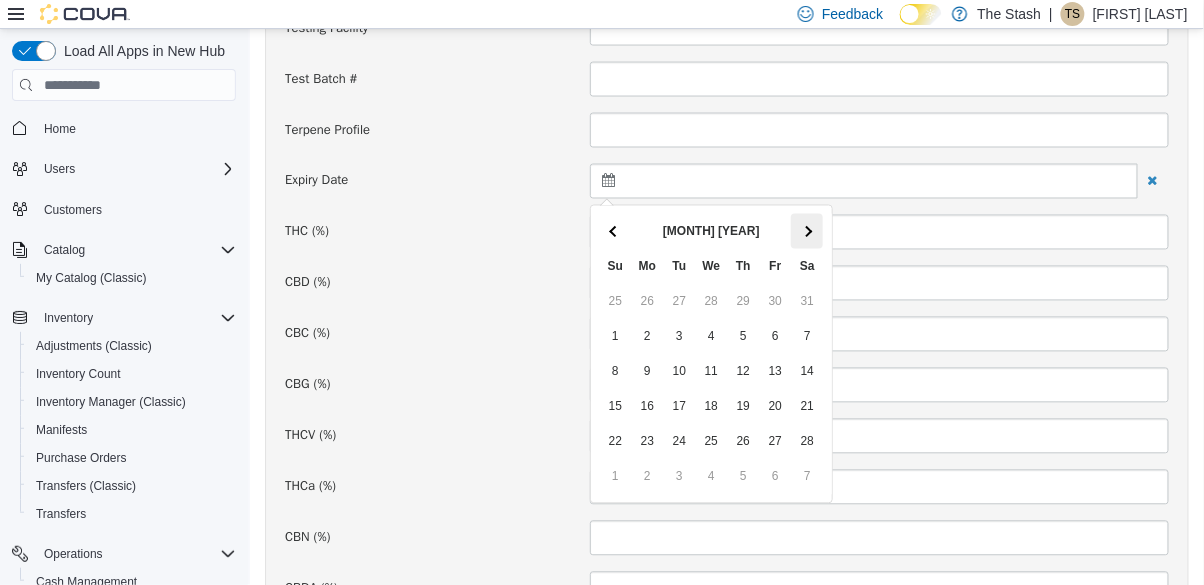 click at bounding box center (806, 231) 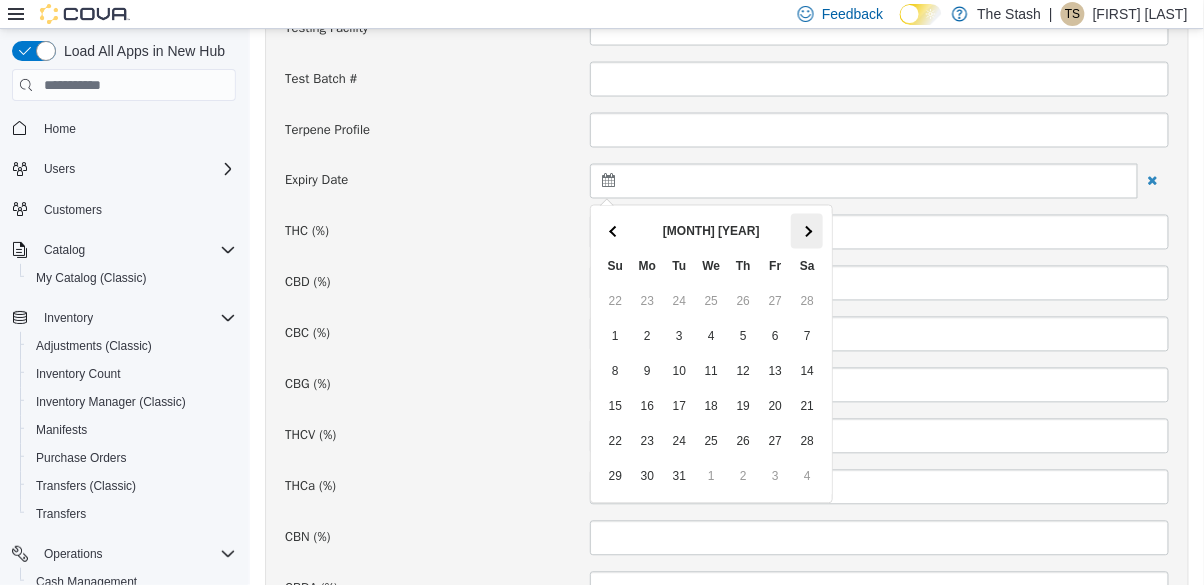click at bounding box center [806, 231] 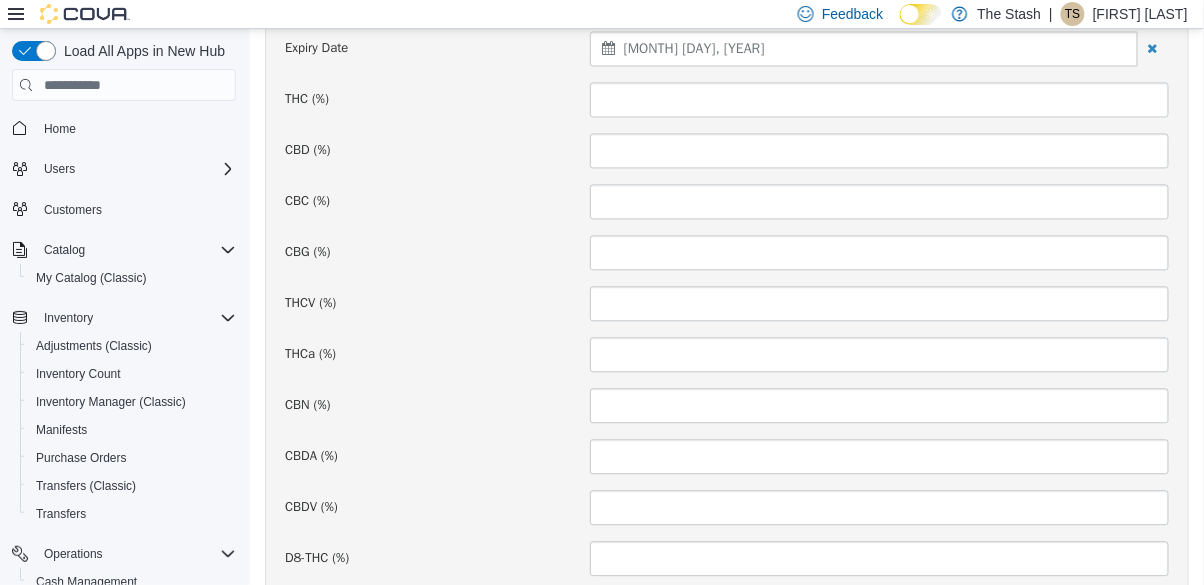 scroll, scrollTop: 1520, scrollLeft: 0, axis: vertical 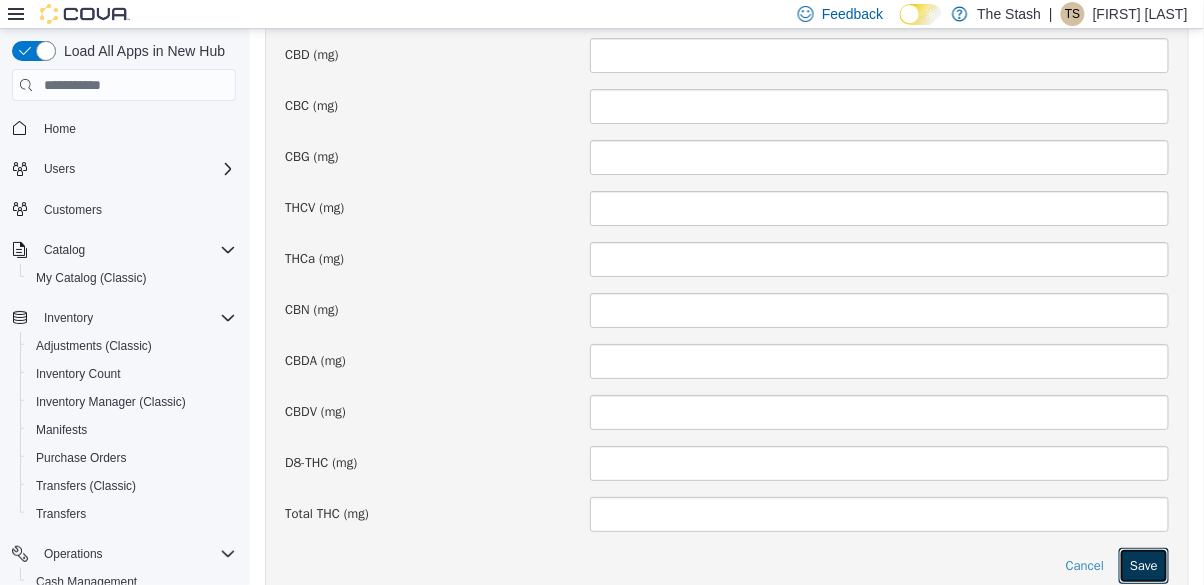 click on "Save" at bounding box center (1143, 566) 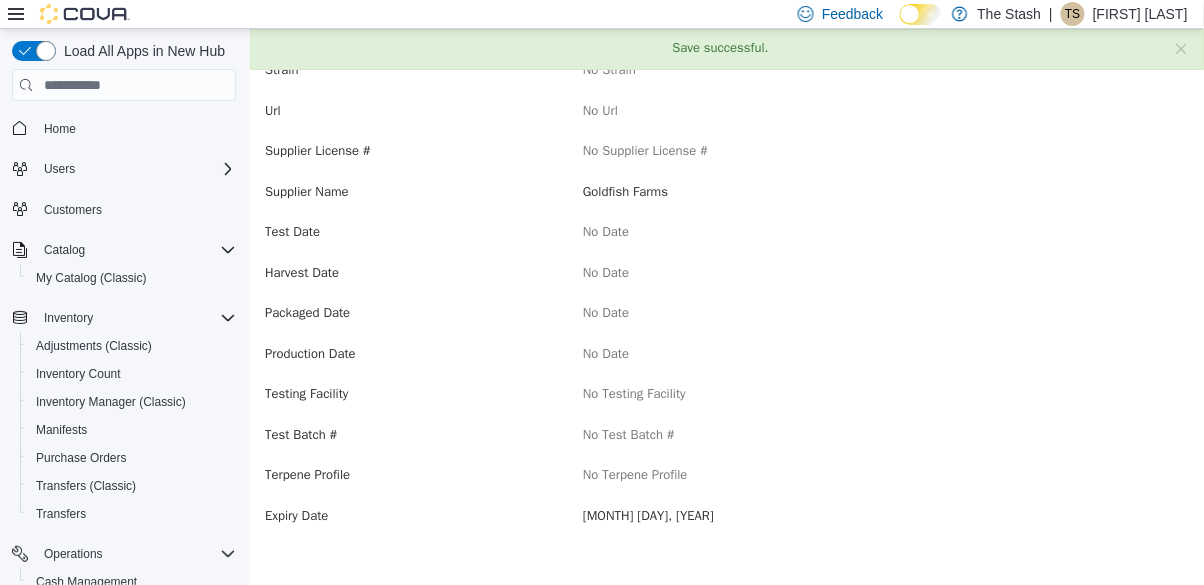 scroll, scrollTop: 0, scrollLeft: 0, axis: both 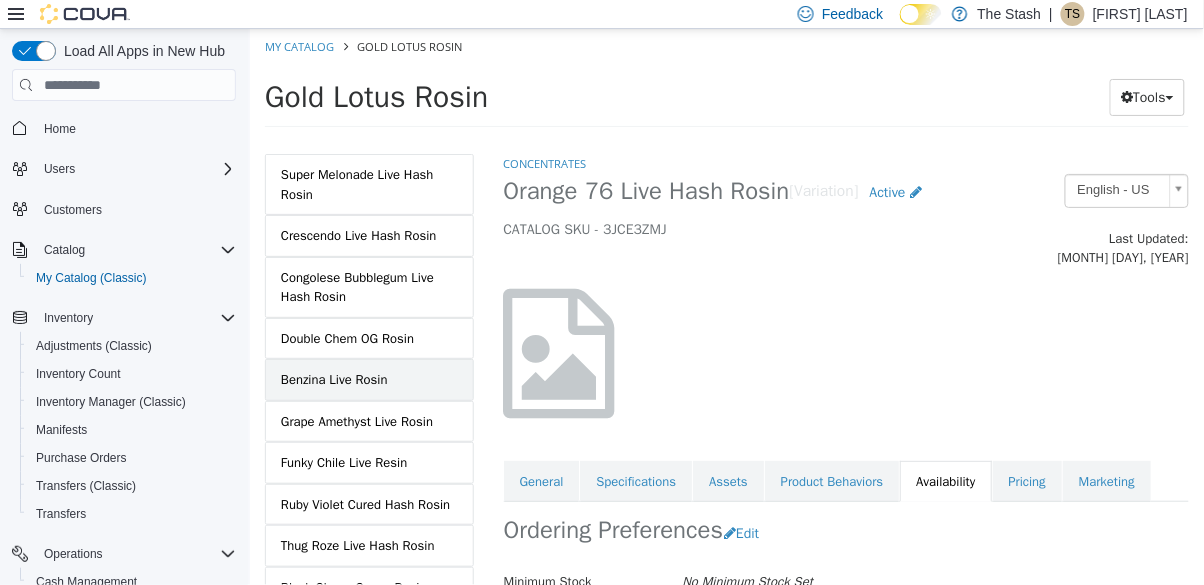 click on "Benzina Live Rosin" at bounding box center [333, 380] 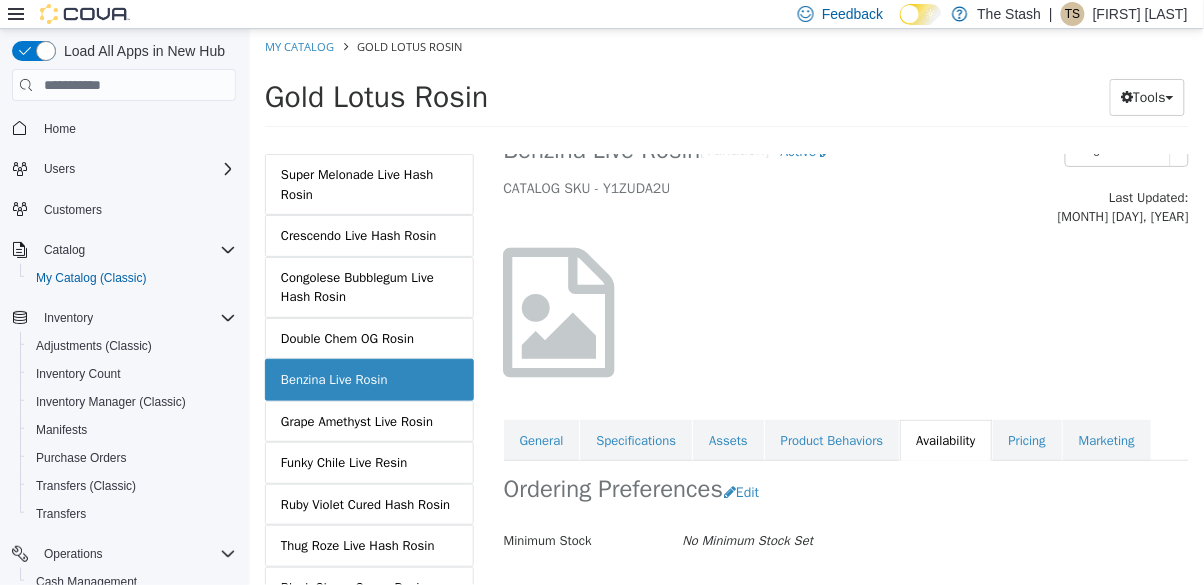 scroll, scrollTop: 179, scrollLeft: 0, axis: vertical 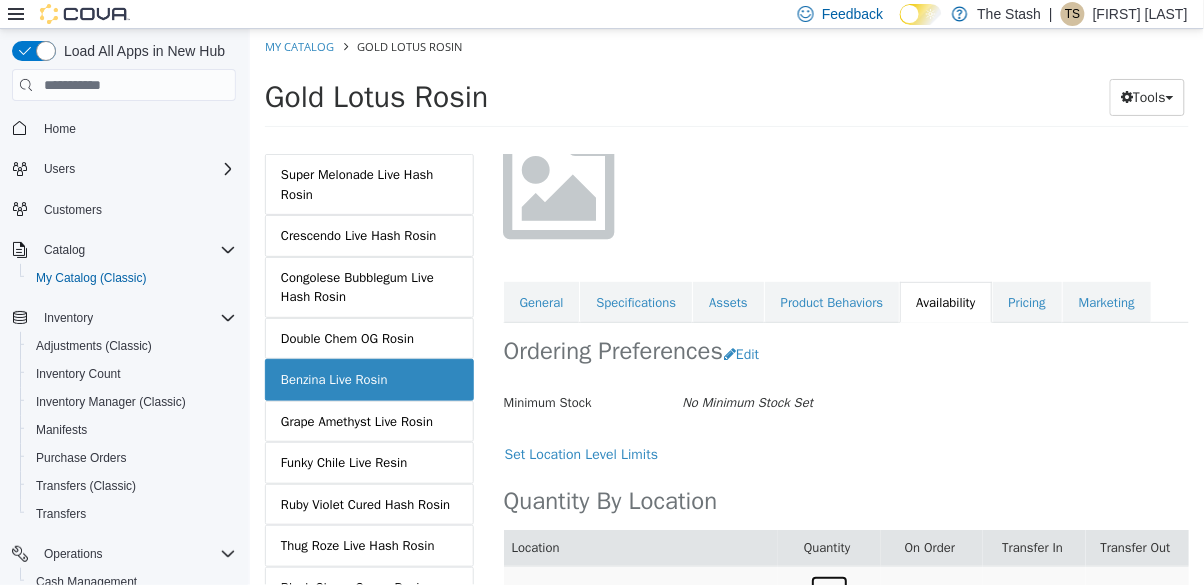 click on "17" at bounding box center (828, 593) 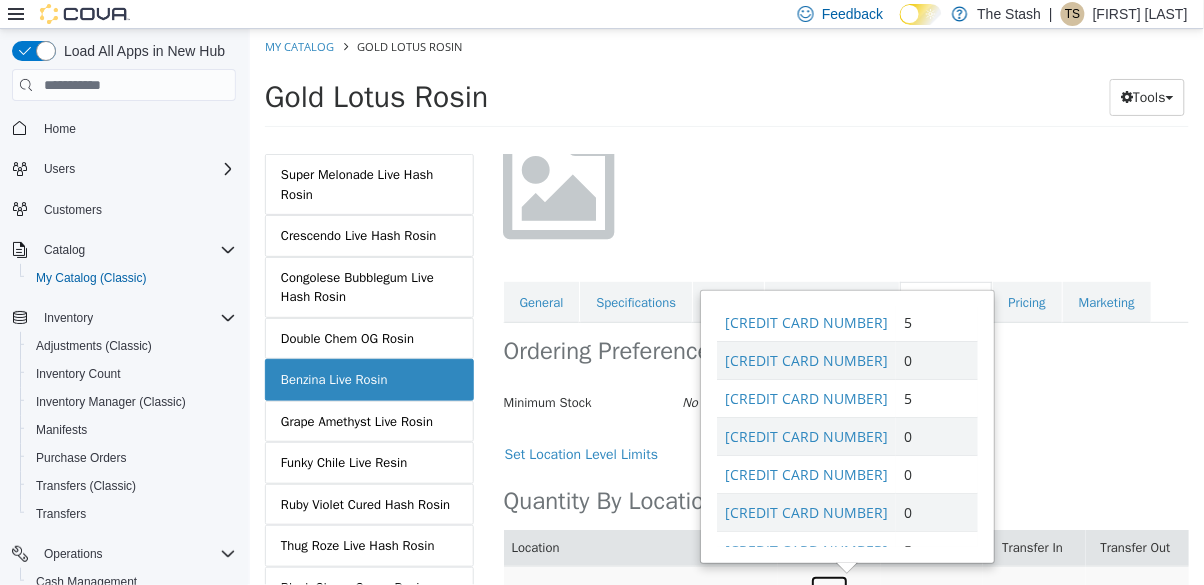 scroll, scrollTop: 192, scrollLeft: 0, axis: vertical 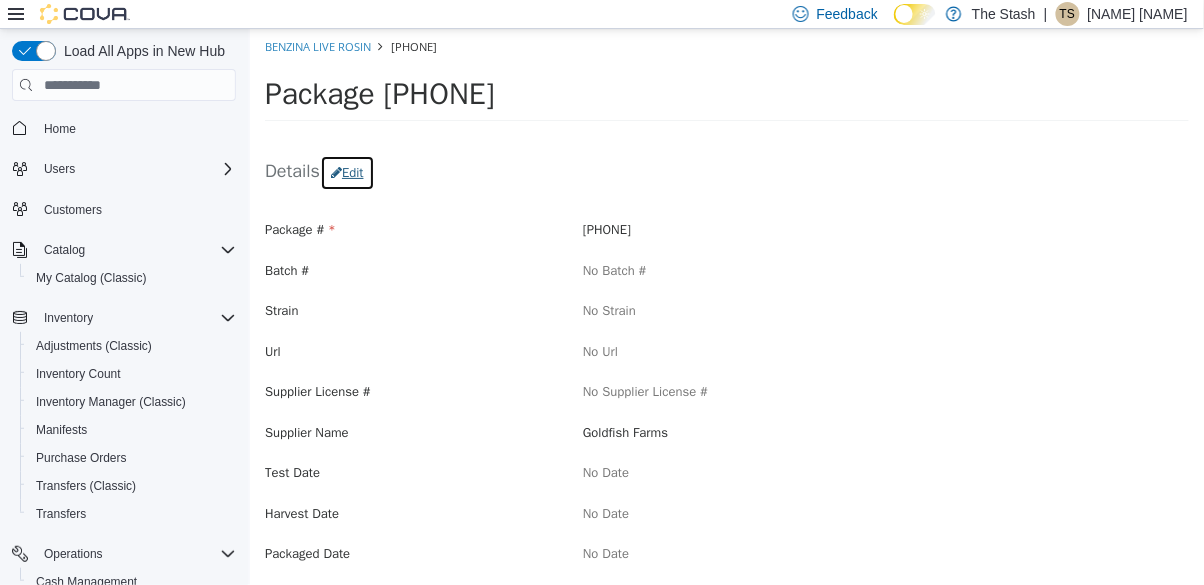 click on "Edit" at bounding box center (346, 173) 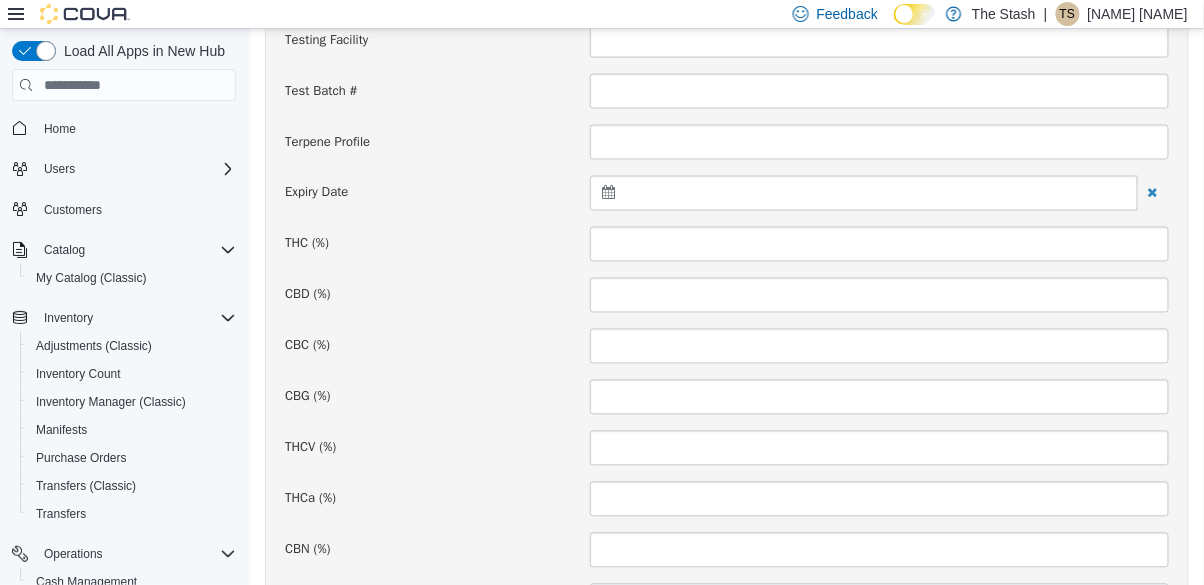 scroll, scrollTop: 719, scrollLeft: 0, axis: vertical 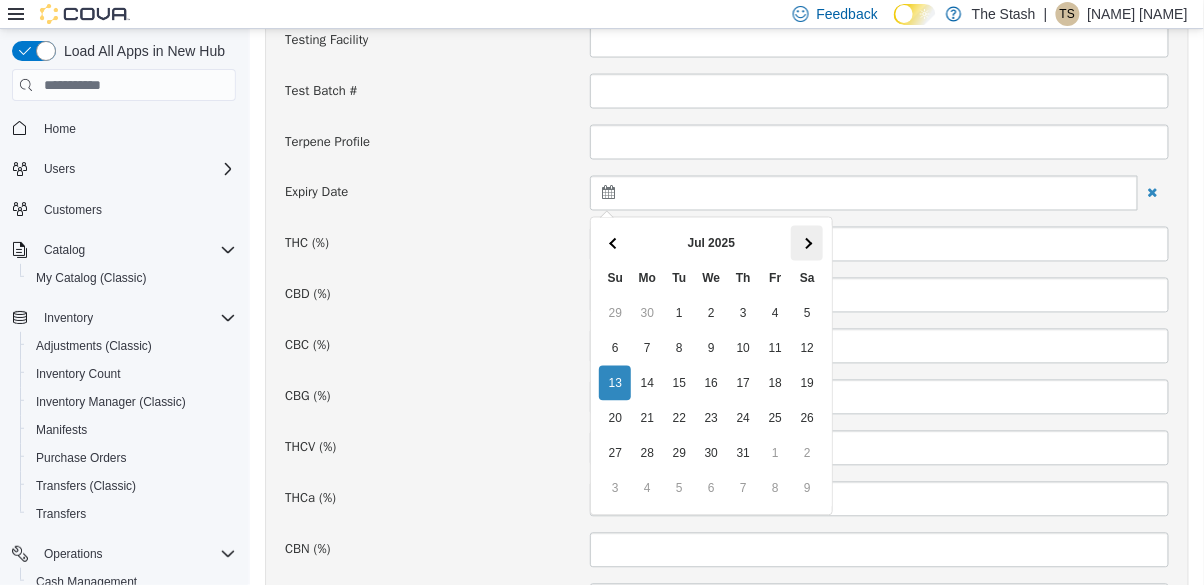 click at bounding box center (806, 243) 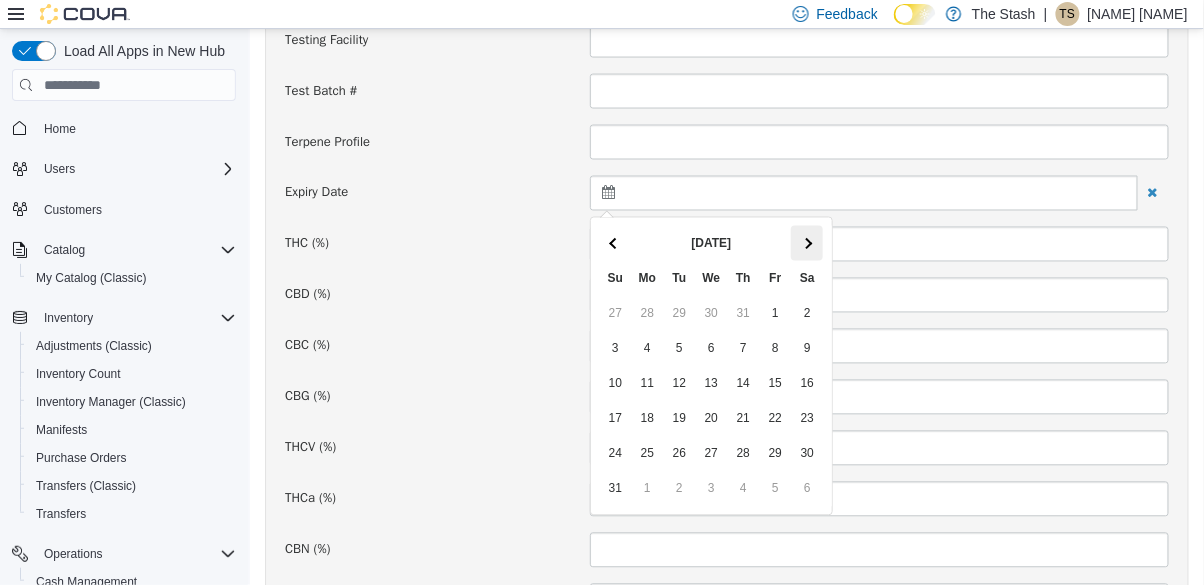 click at bounding box center (806, 243) 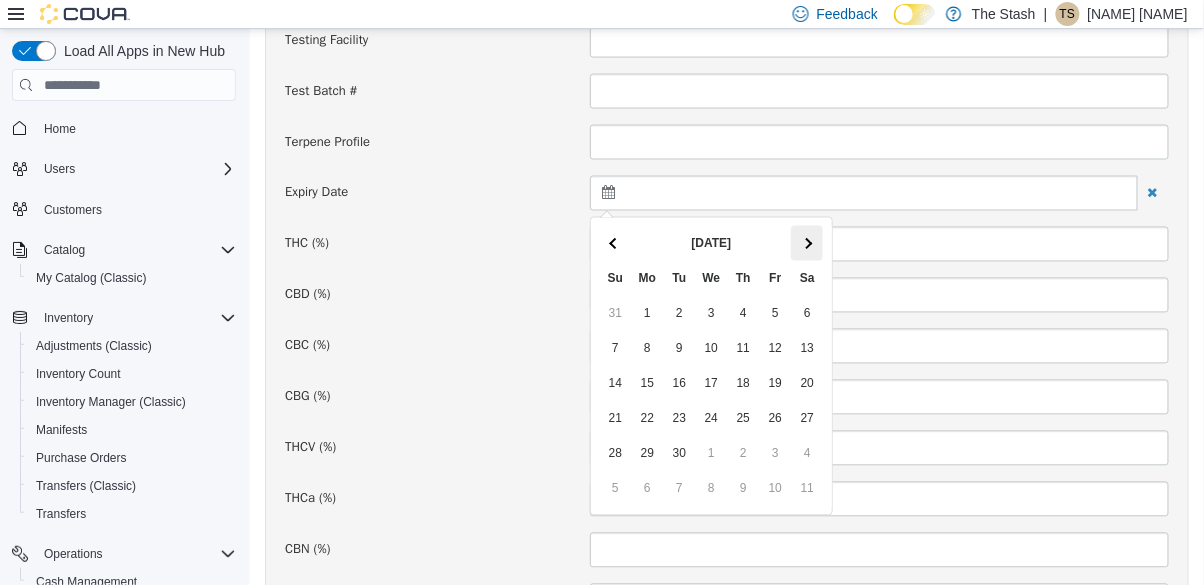 click at bounding box center [806, 243] 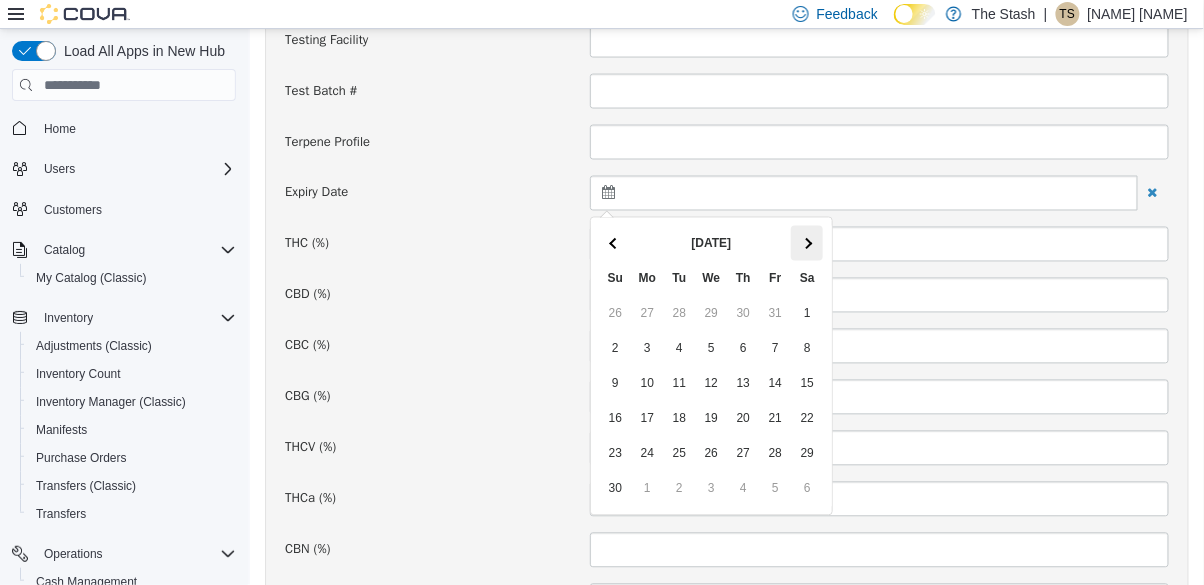 click at bounding box center [806, 243] 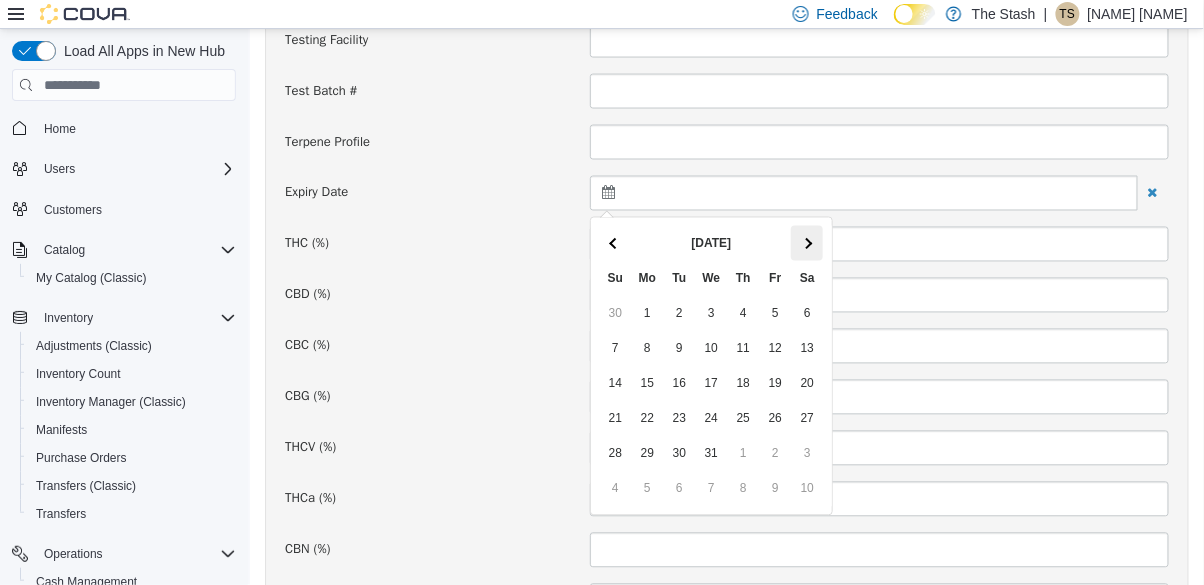 click at bounding box center (806, 243) 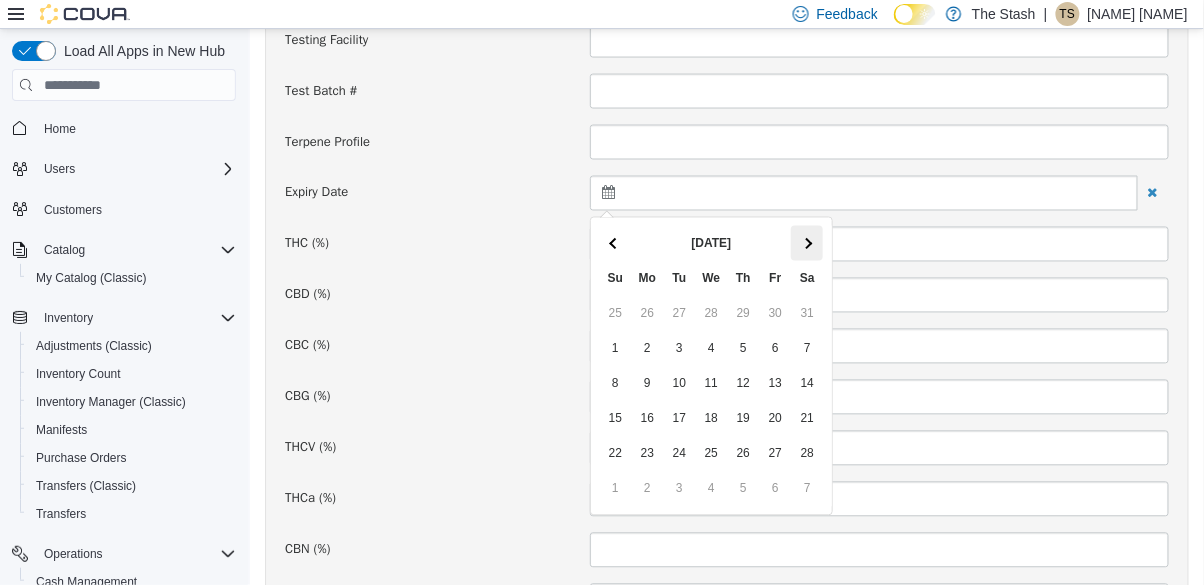 click at bounding box center (806, 243) 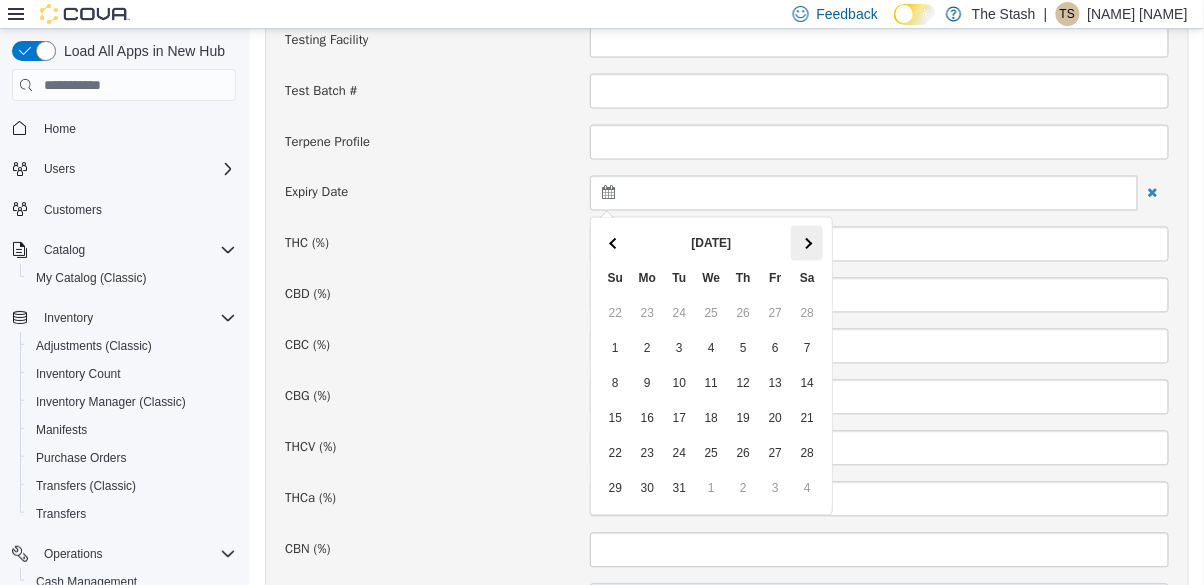 click at bounding box center [806, 243] 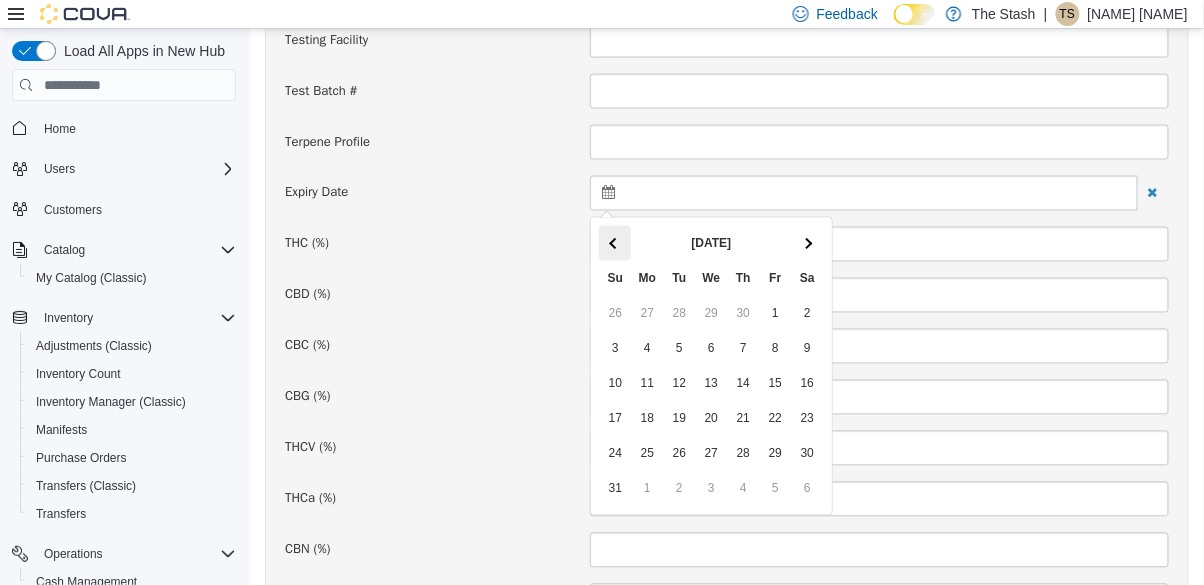 click at bounding box center (614, 243) 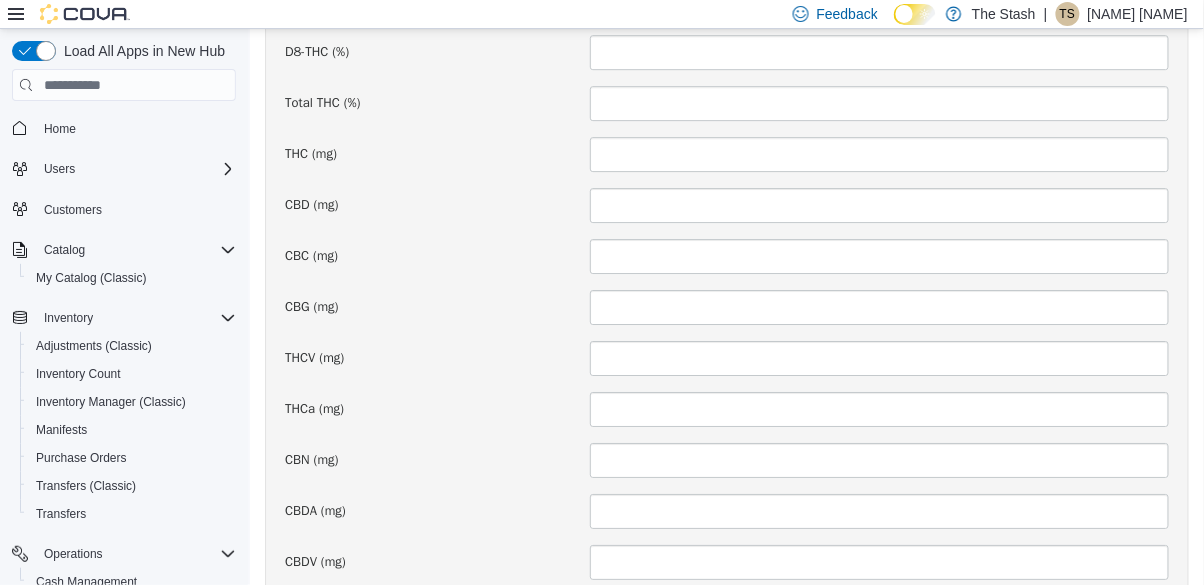 scroll, scrollTop: 1520, scrollLeft: 0, axis: vertical 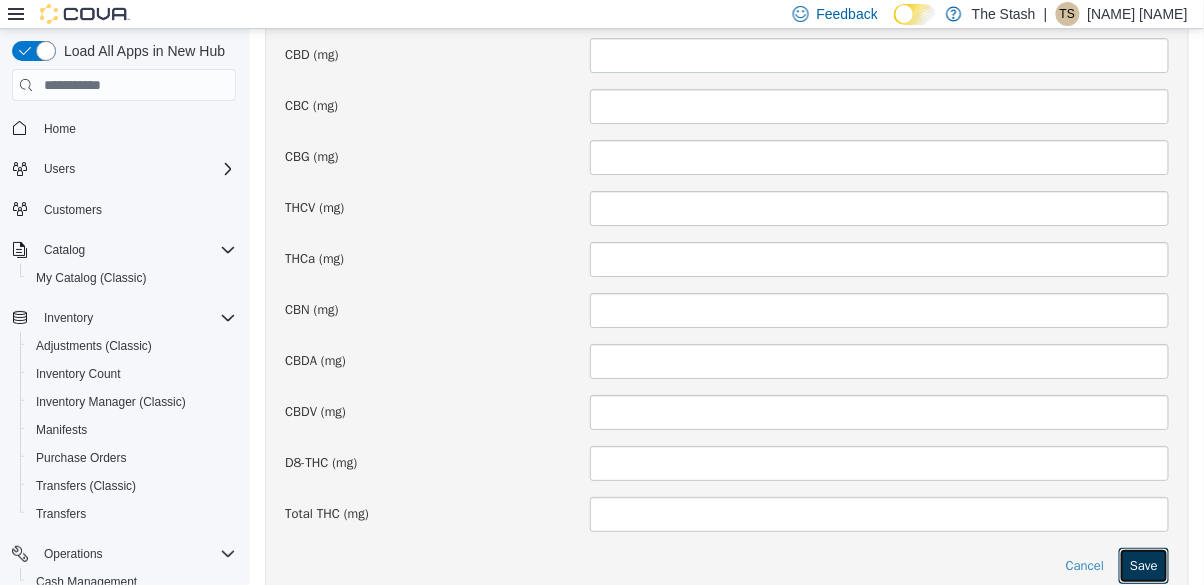 click on "Save" at bounding box center [1143, 566] 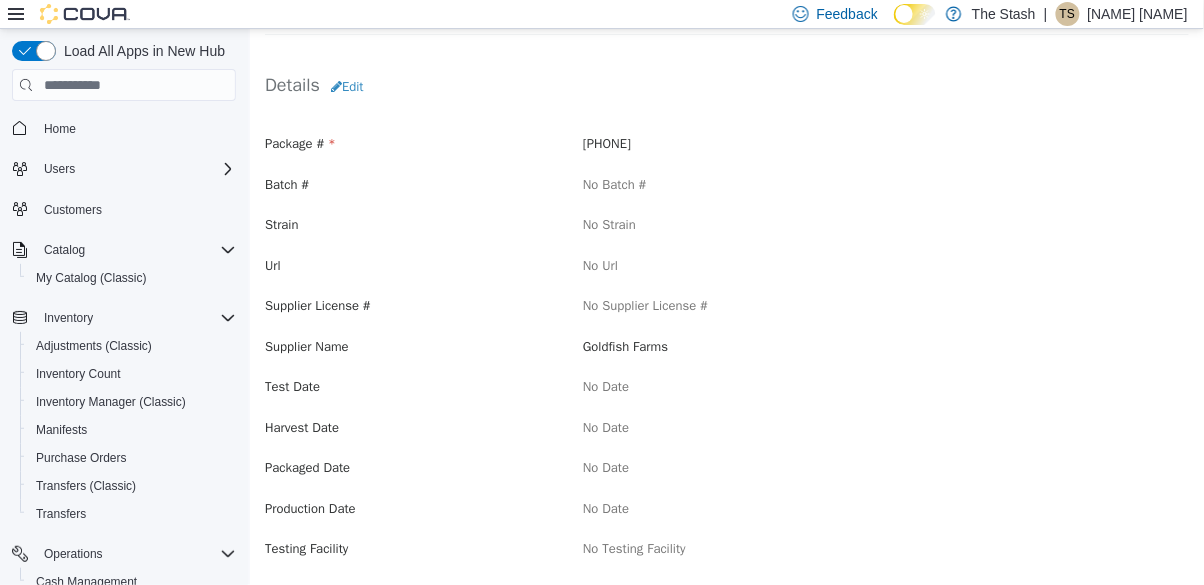 scroll, scrollTop: 0, scrollLeft: 0, axis: both 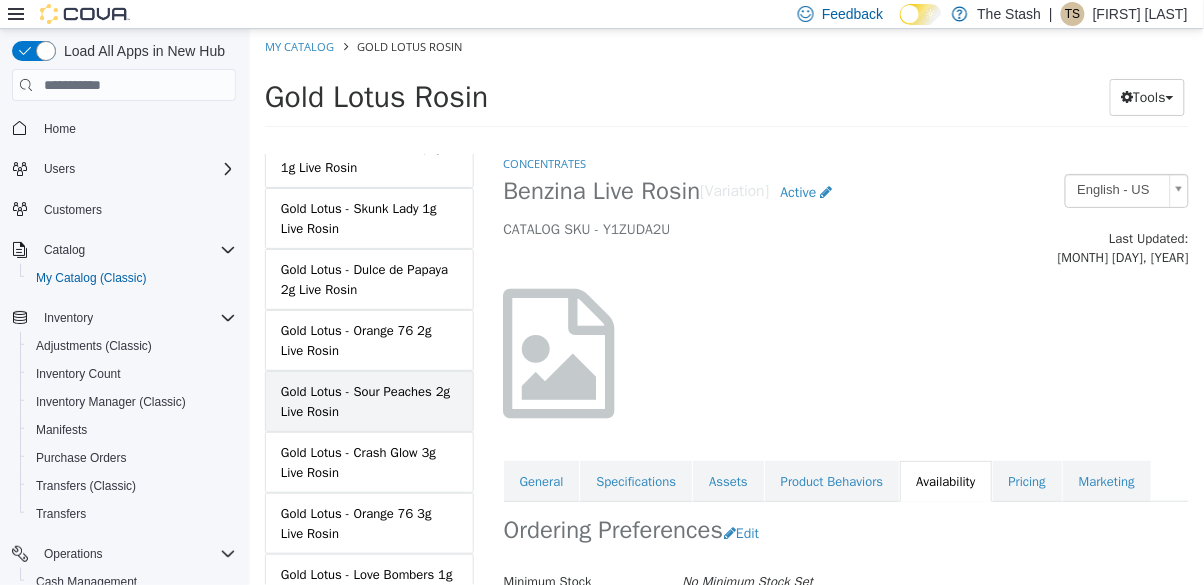 click on "Gold Lotus - Sour  Peaches 2g Live Rosin" at bounding box center [368, 401] 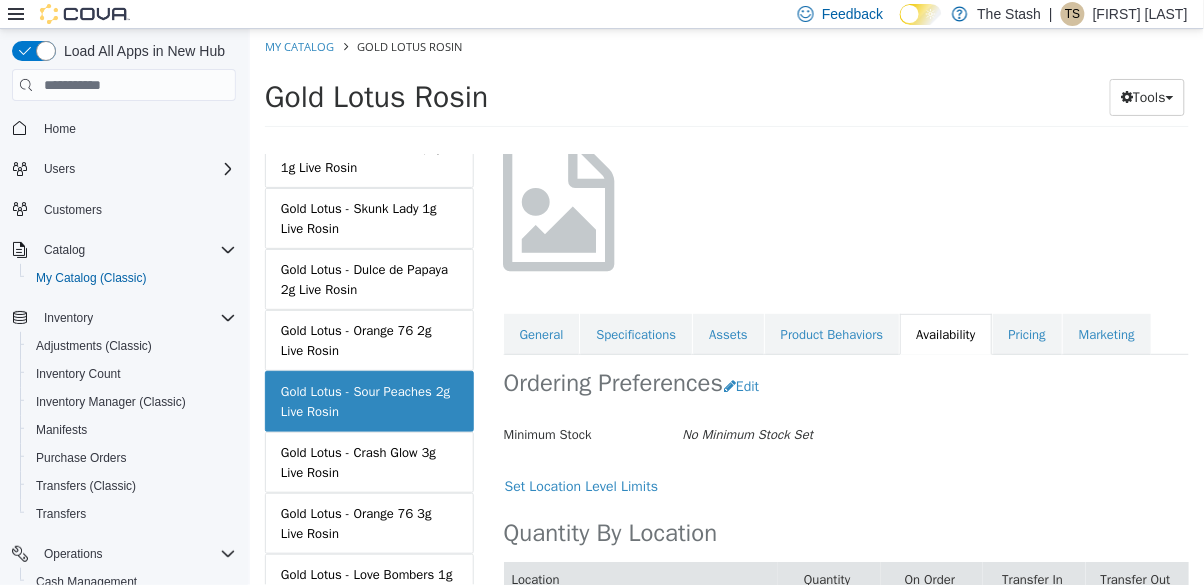 scroll, scrollTop: 160, scrollLeft: 0, axis: vertical 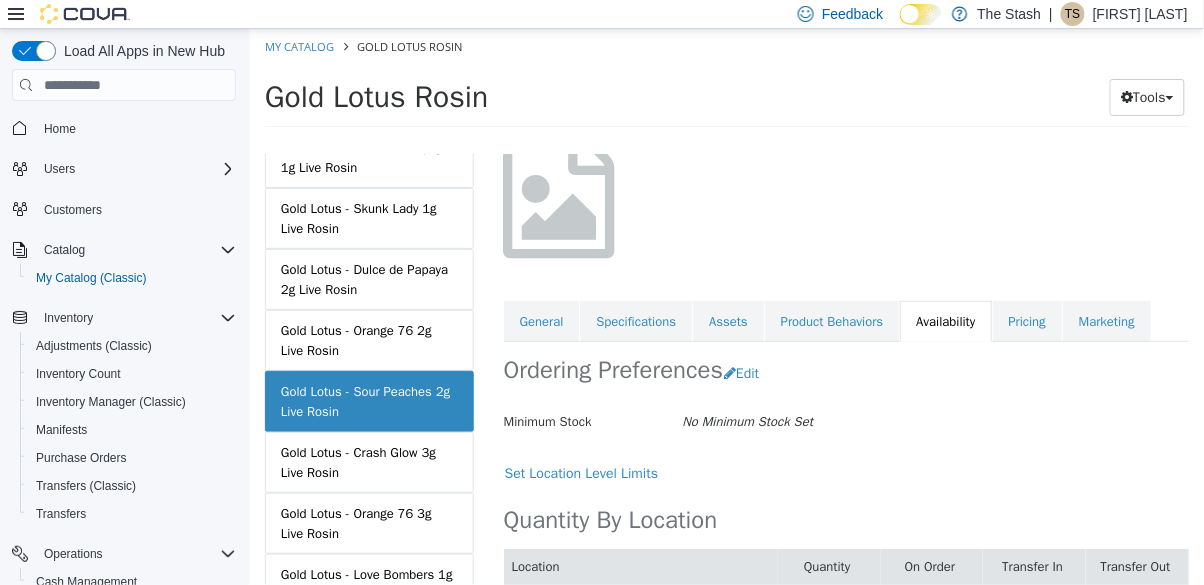click on "2" at bounding box center (828, 612) 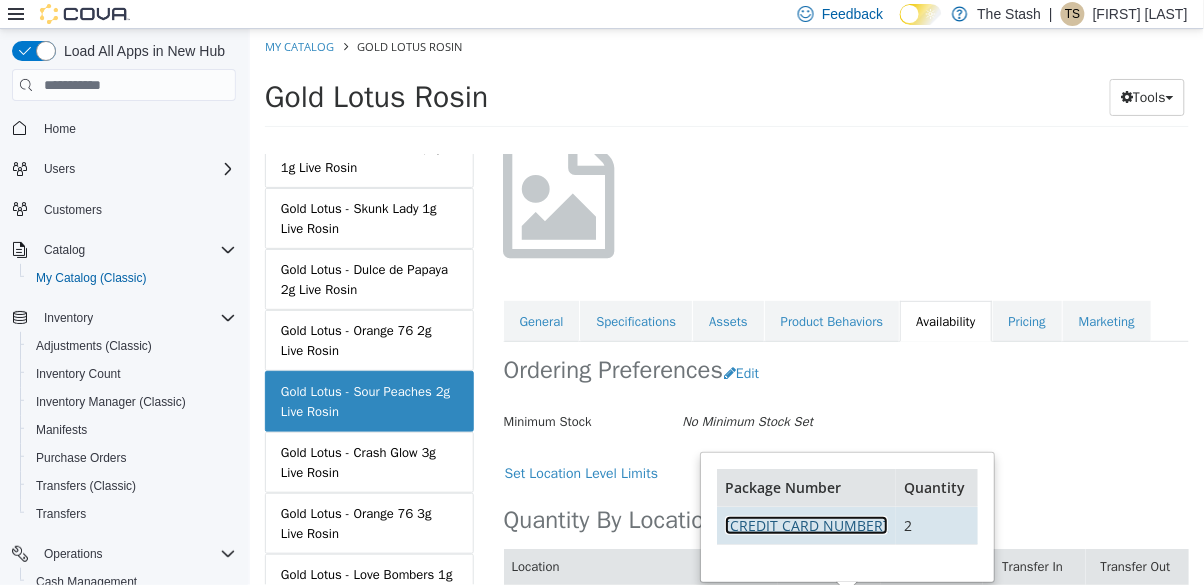 click on "0474289882102879" at bounding box center (805, 525) 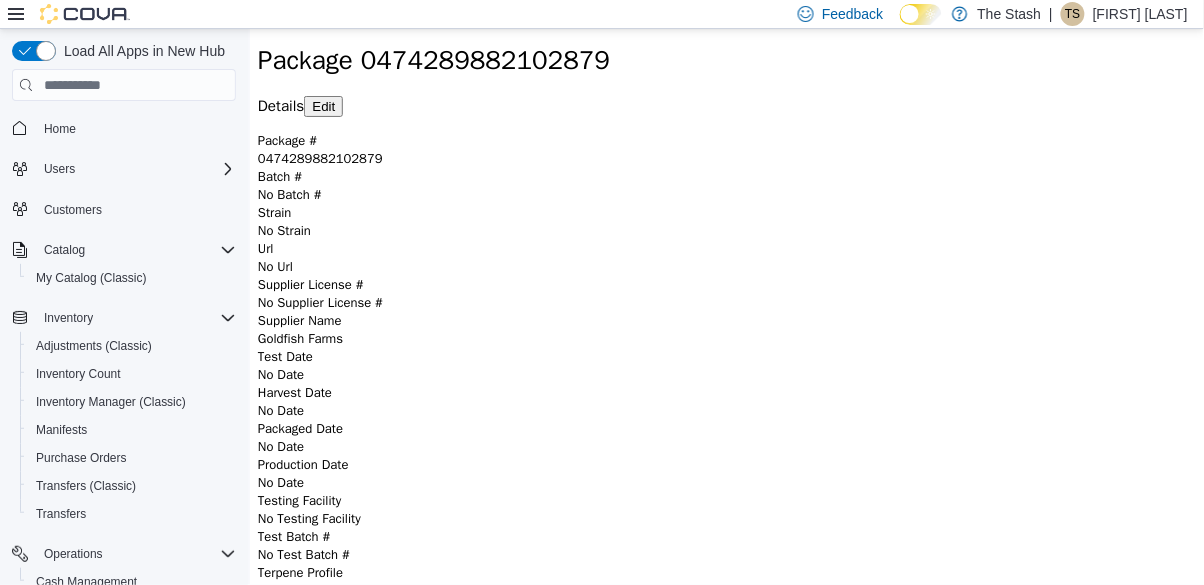 scroll, scrollTop: 0, scrollLeft: 0, axis: both 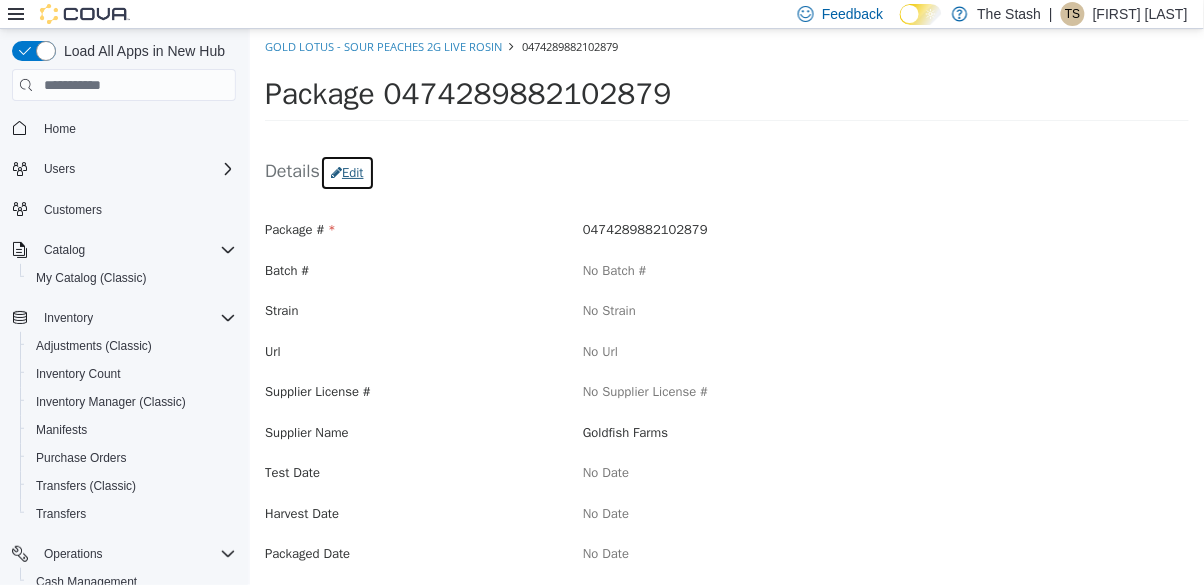 click on "Edit" at bounding box center (346, 173) 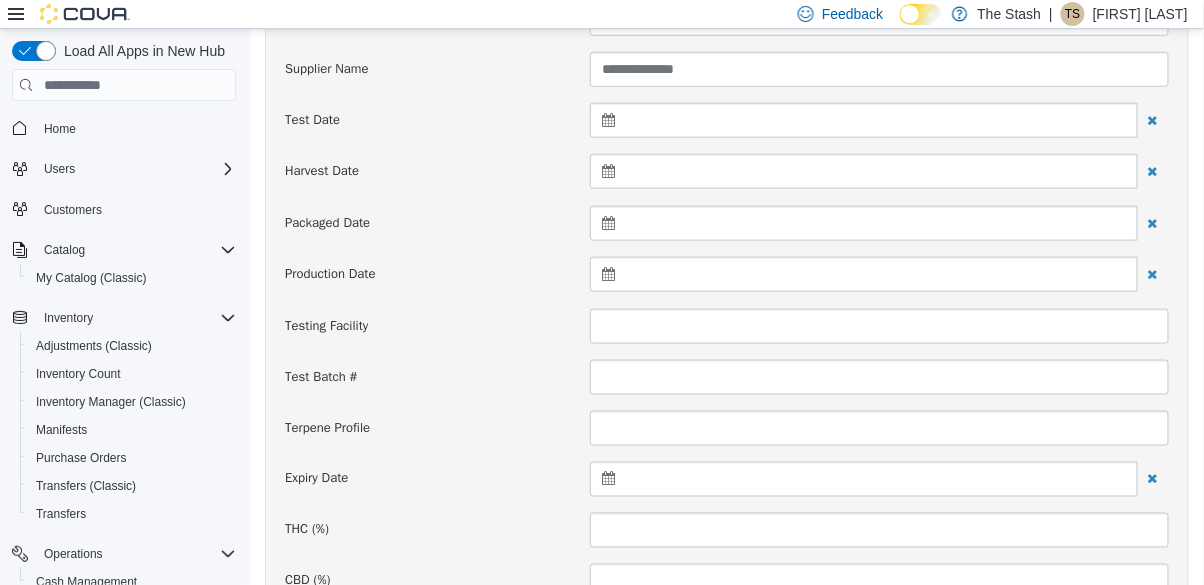 scroll, scrollTop: 425, scrollLeft: 0, axis: vertical 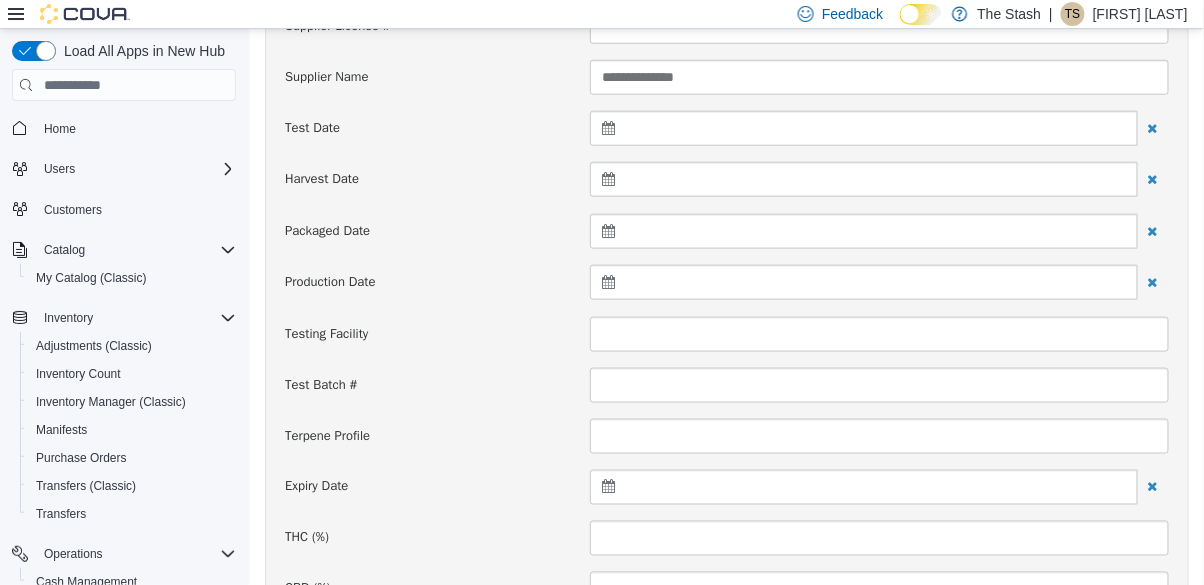 click at bounding box center [863, 487] 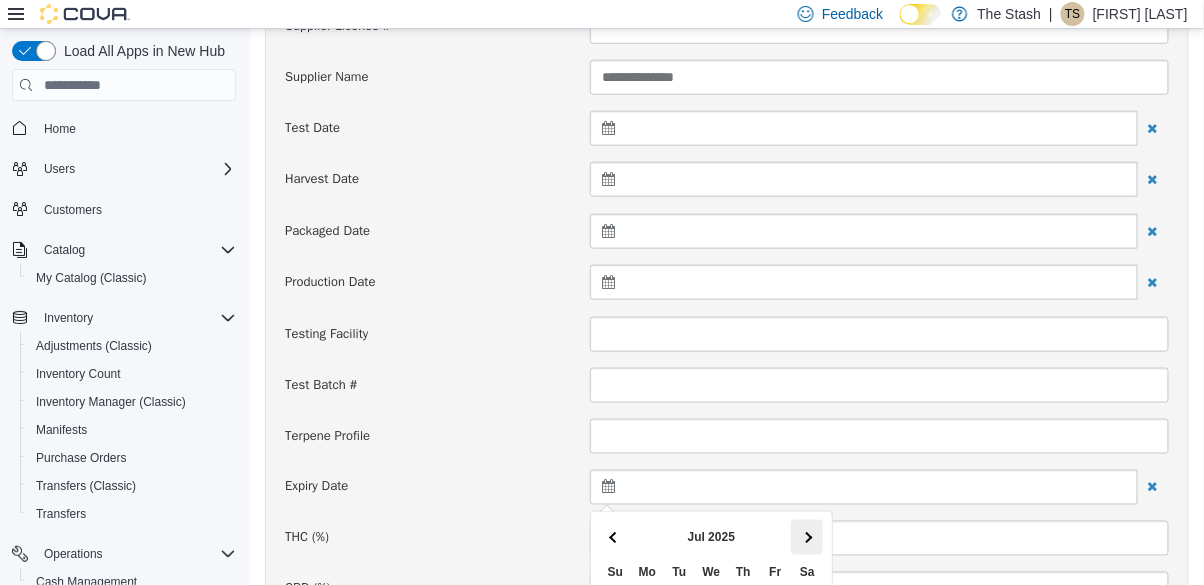 click at bounding box center [806, 537] 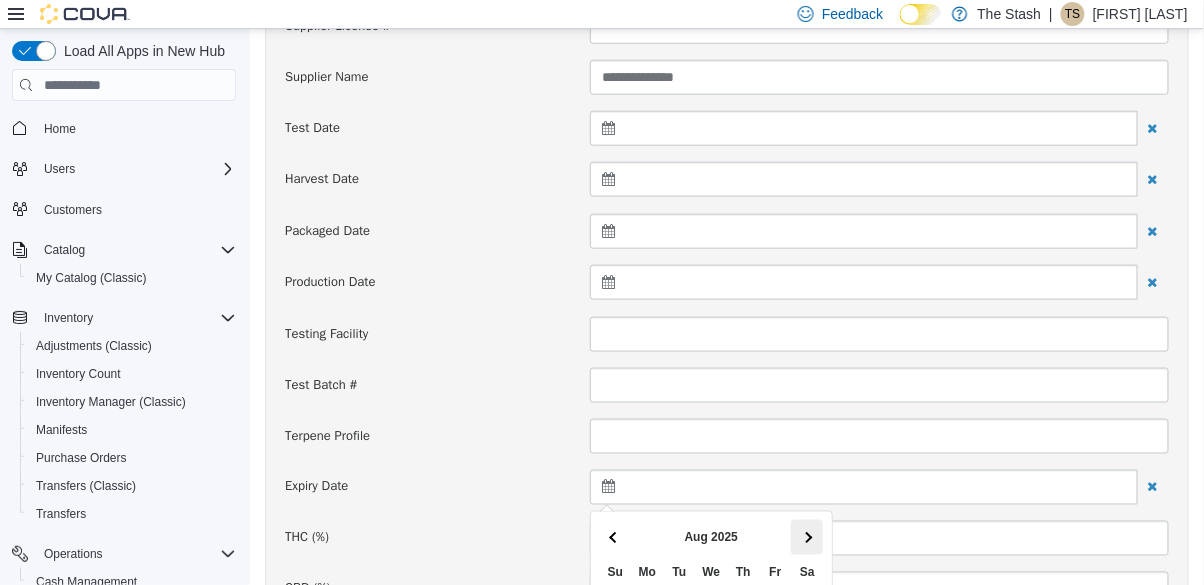 click at bounding box center [806, 537] 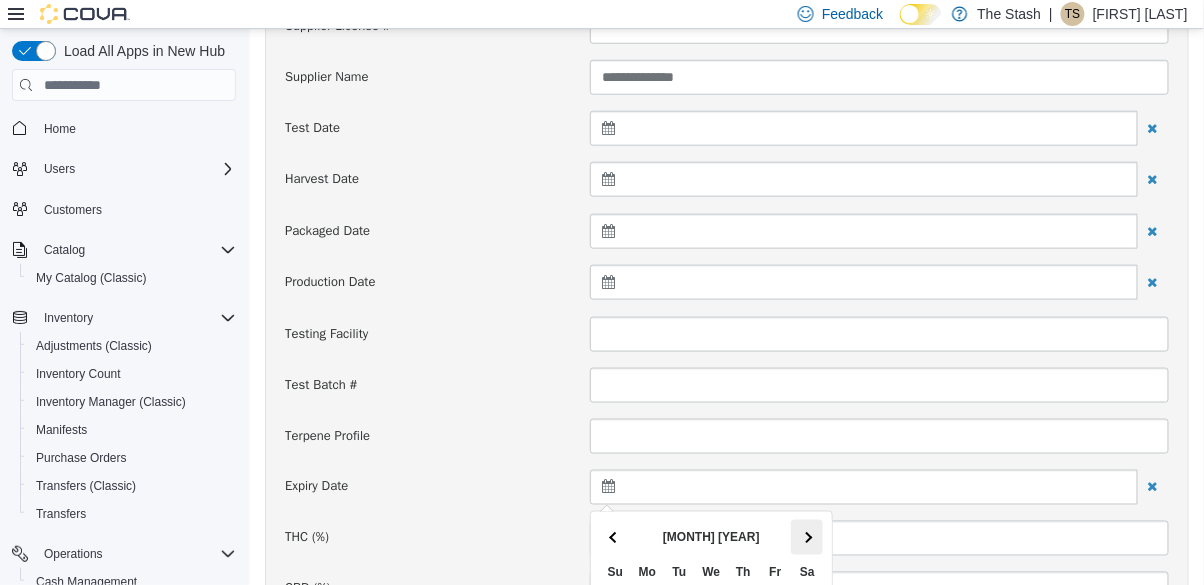 click at bounding box center [806, 537] 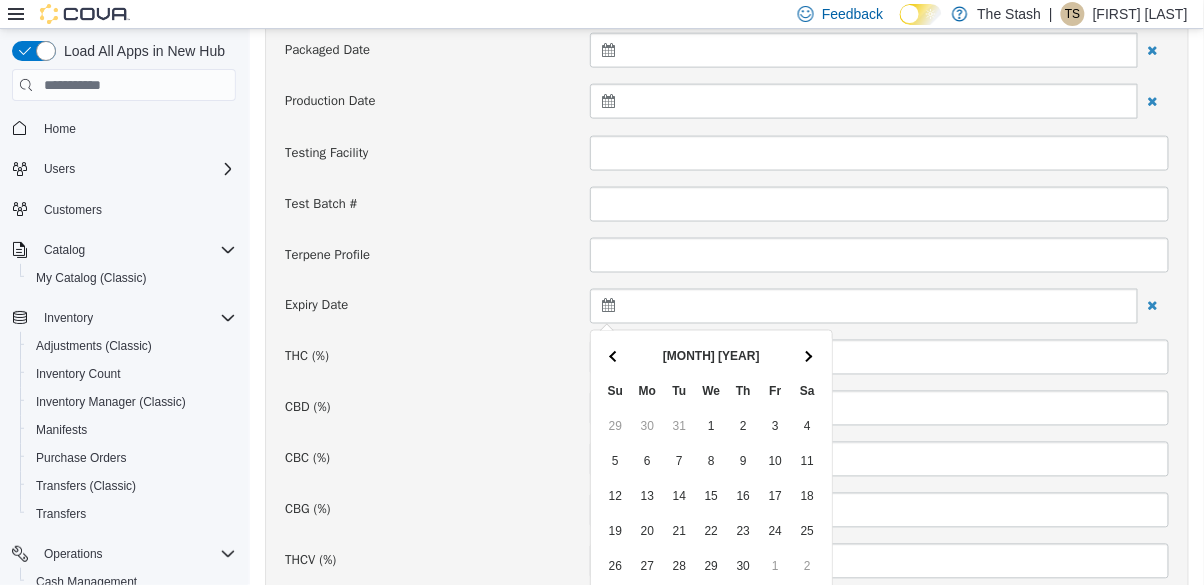 scroll, scrollTop: 625, scrollLeft: 0, axis: vertical 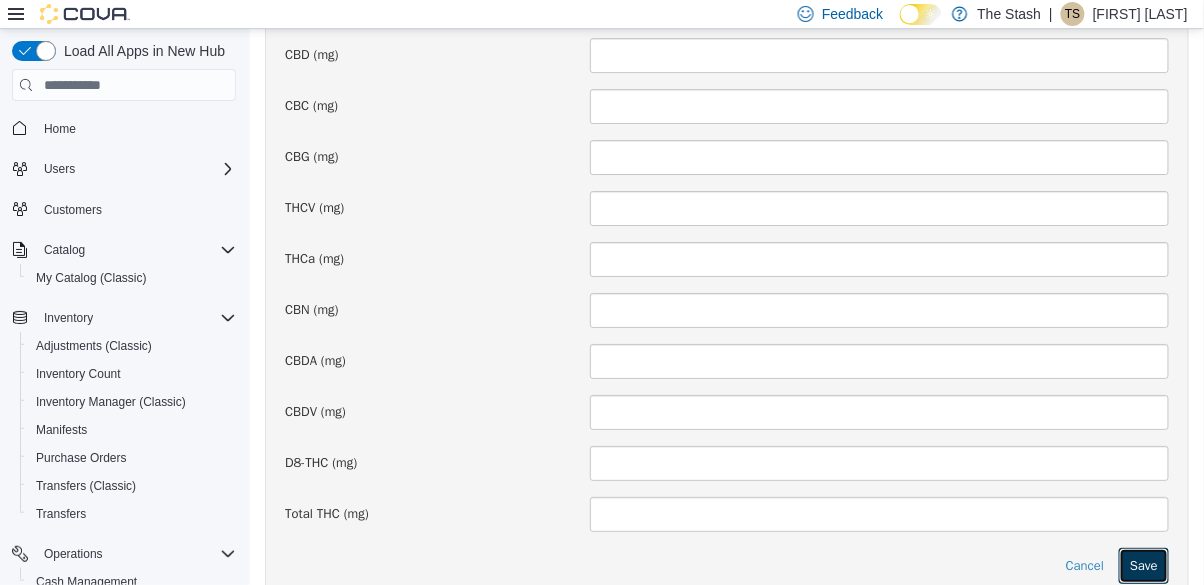click on "Save" at bounding box center [1143, 566] 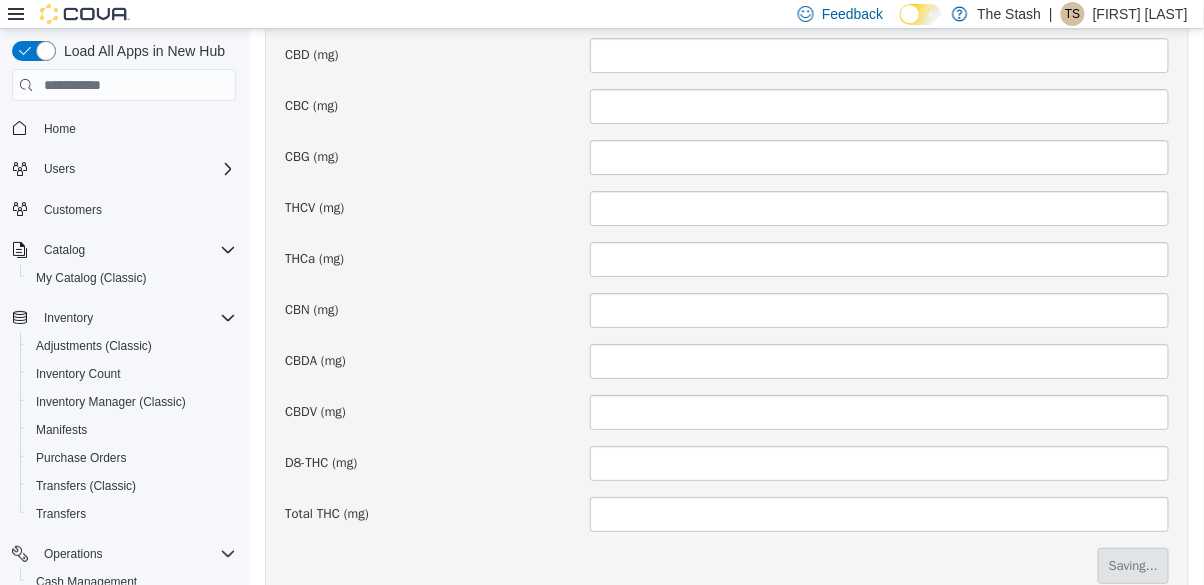 scroll, scrollTop: 0, scrollLeft: 0, axis: both 